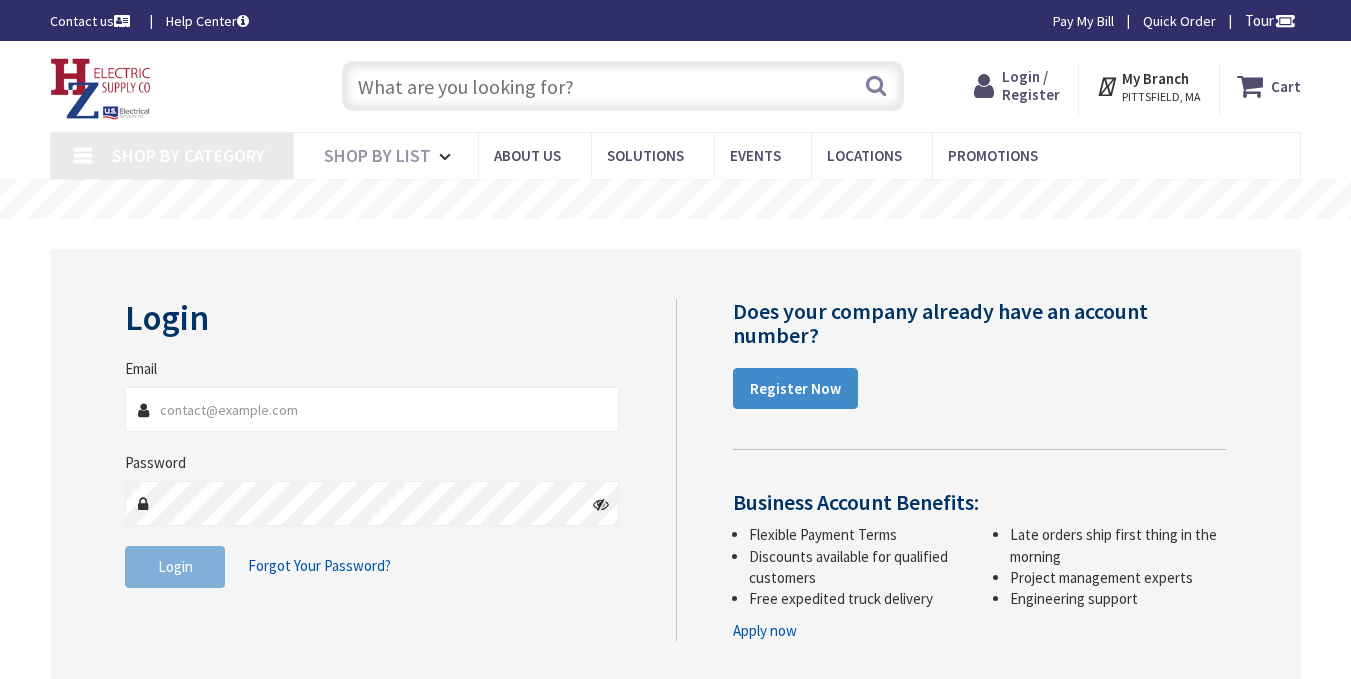scroll, scrollTop: 0, scrollLeft: 0, axis: both 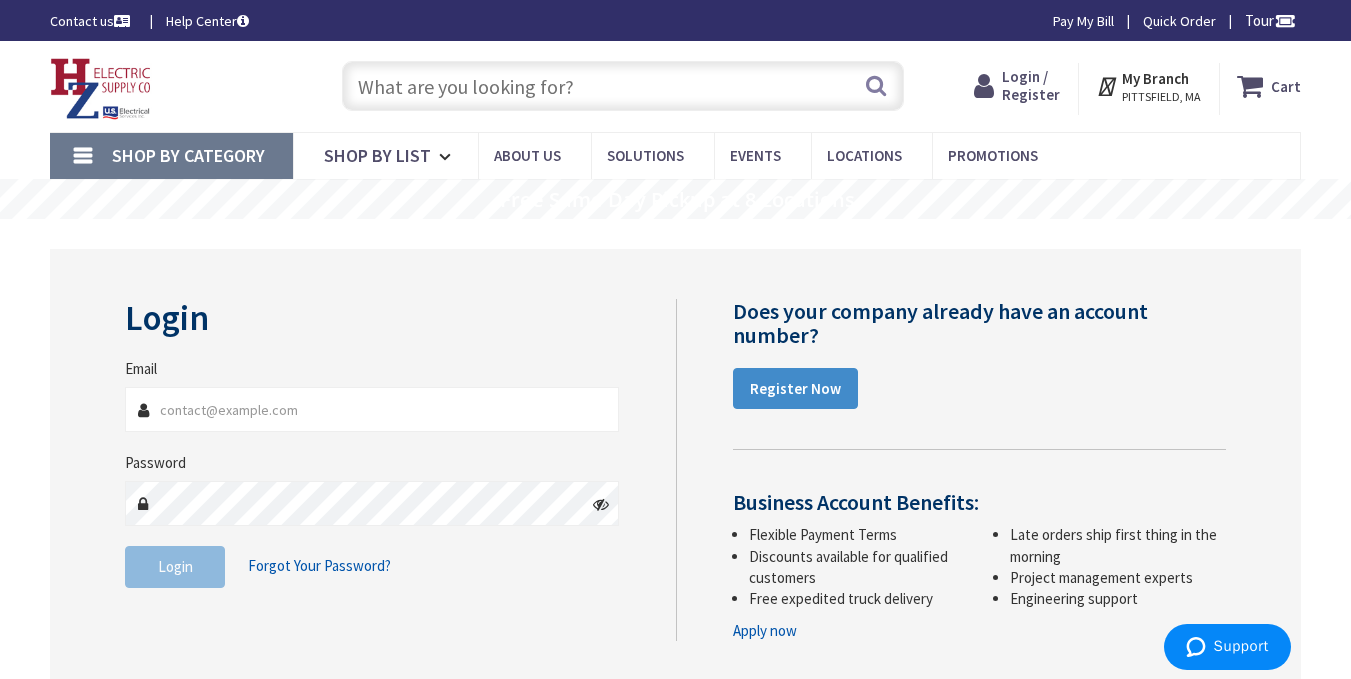 type on "[EMAIL]" 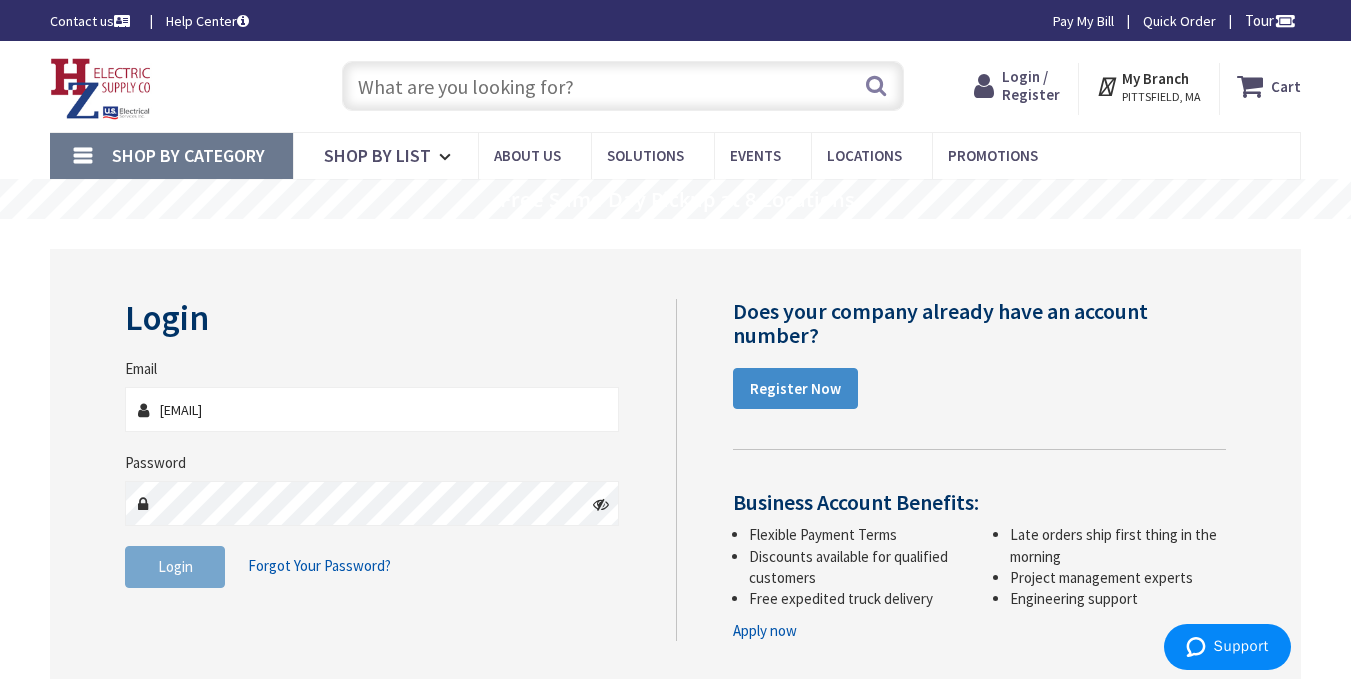 click on "Login" at bounding box center [175, 566] 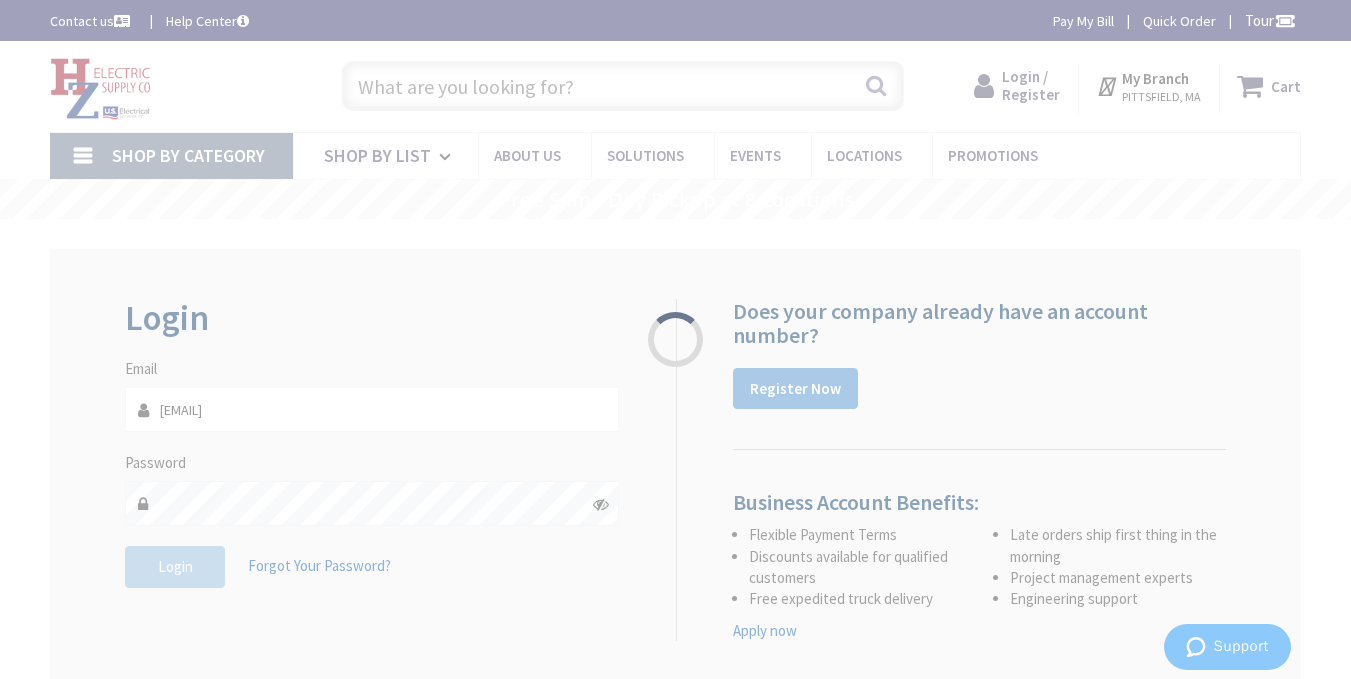 type on "[STREET], [CITY], [STATE], USA" 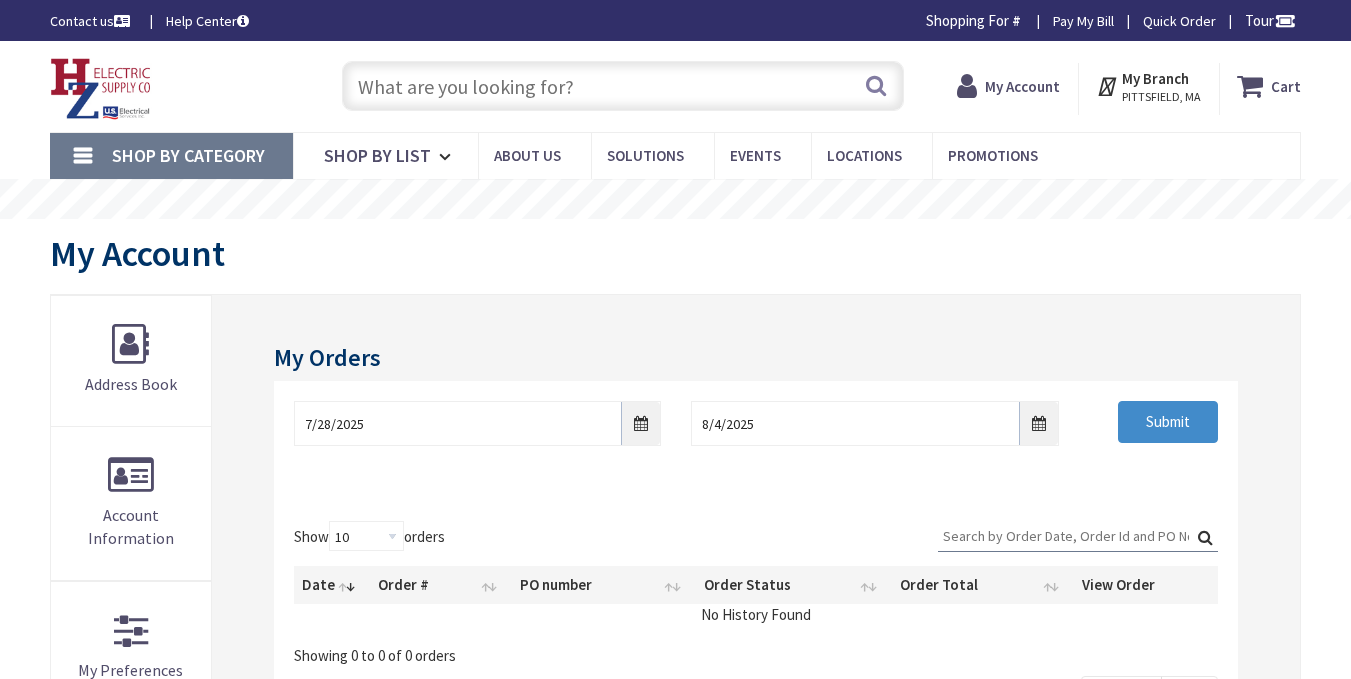scroll, scrollTop: 0, scrollLeft: 0, axis: both 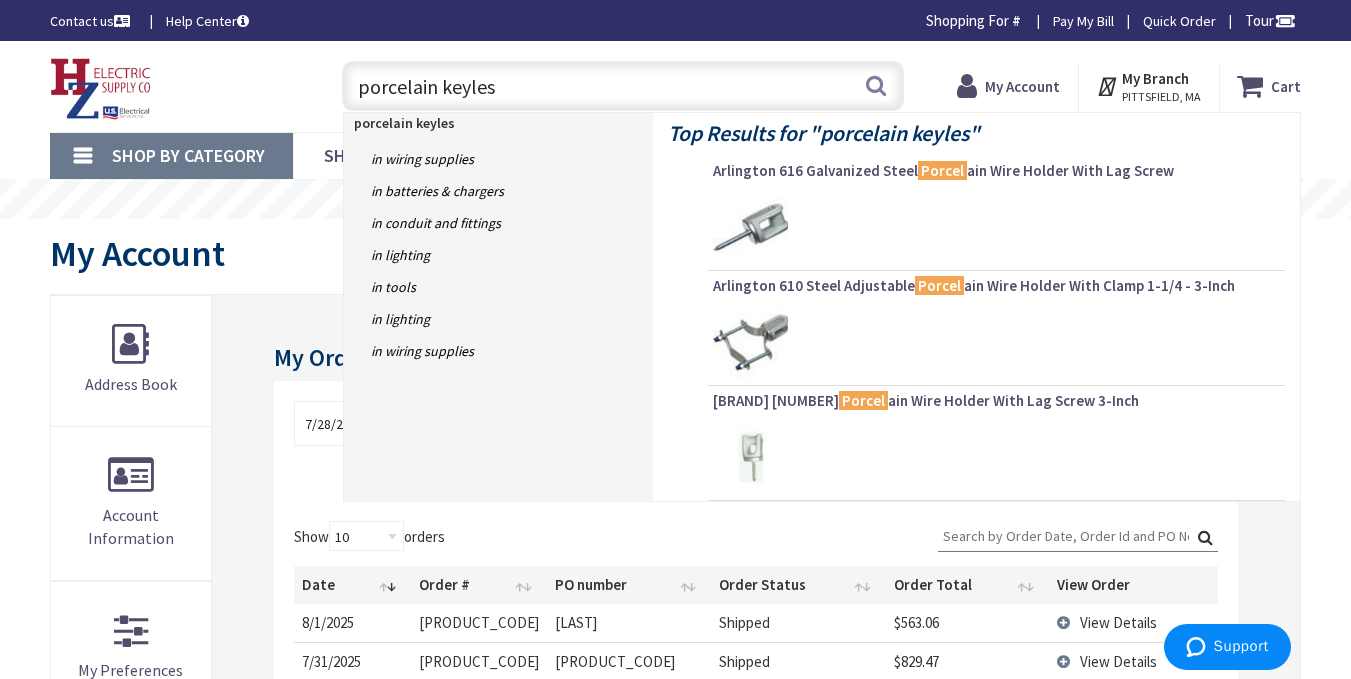 type on "porcelain keyless" 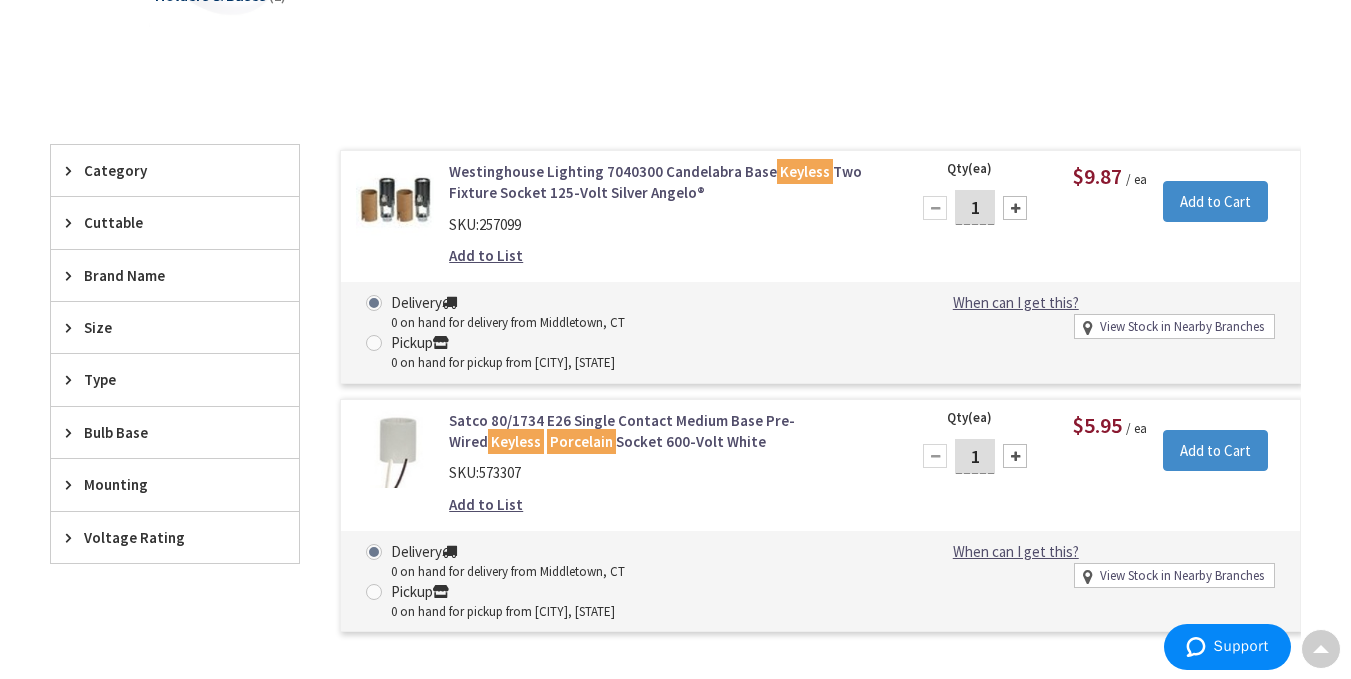 scroll, scrollTop: 619, scrollLeft: 0, axis: vertical 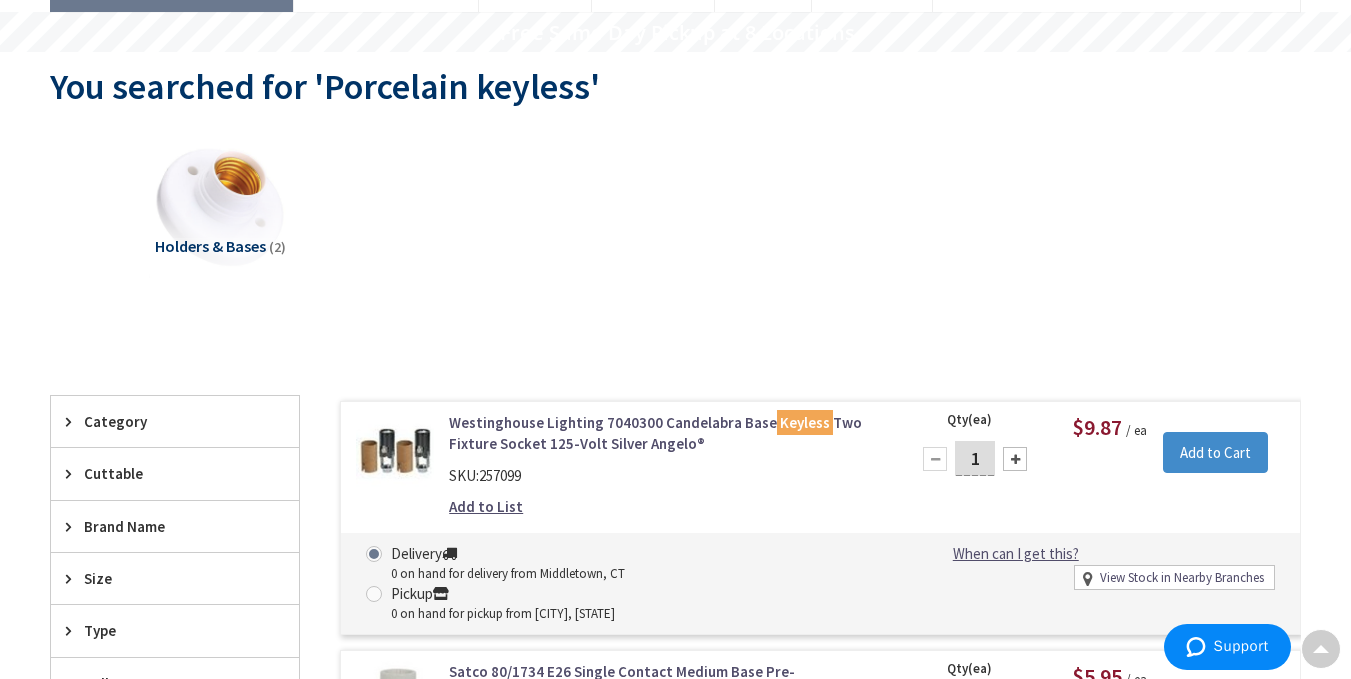 click on "Holders & Bases" at bounding box center (210, 246) 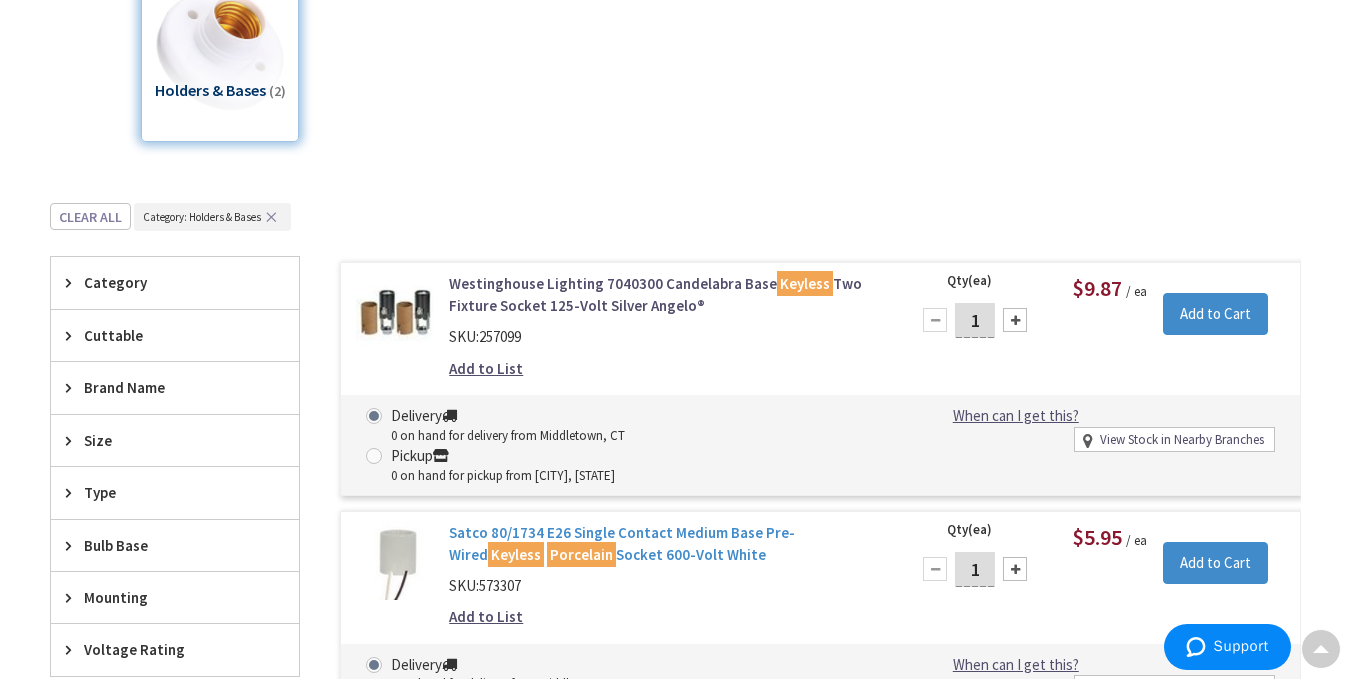 scroll, scrollTop: 0, scrollLeft: 0, axis: both 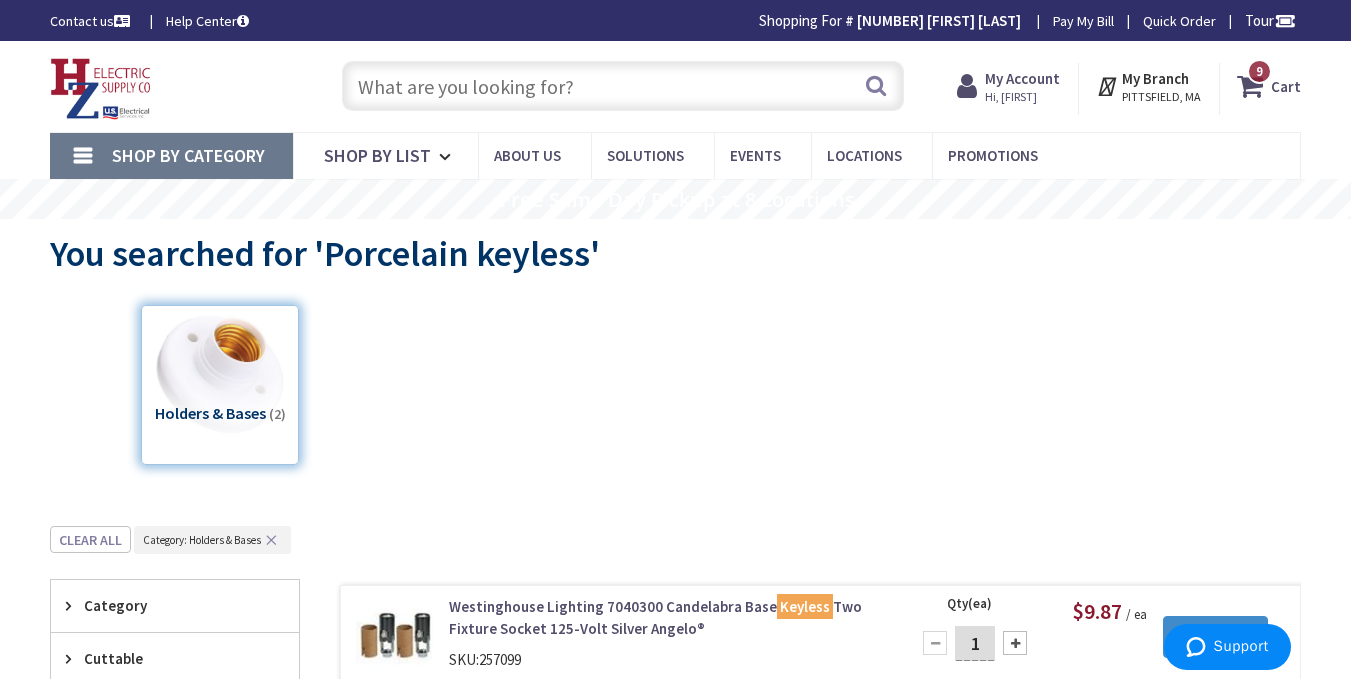 click on "Hi, [FIRST]" at bounding box center (1022, 97) 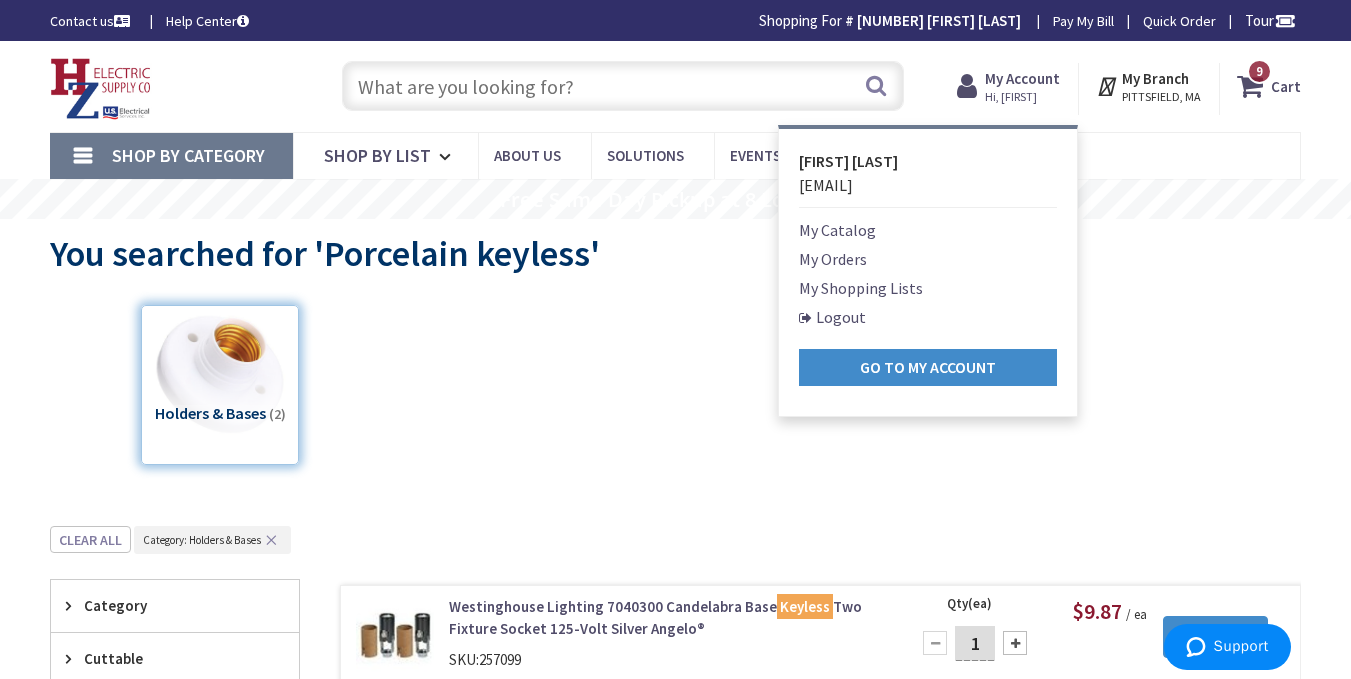 click on "My Orders" at bounding box center (833, 259) 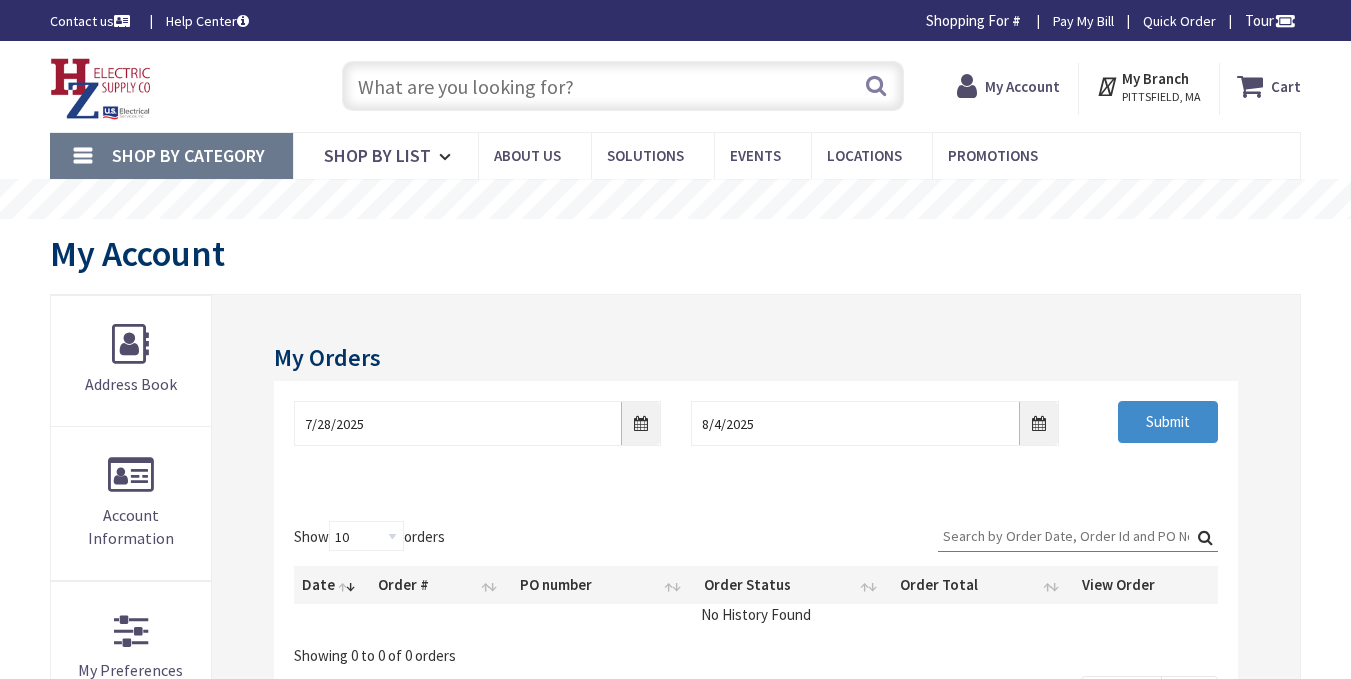 scroll, scrollTop: 0, scrollLeft: 0, axis: both 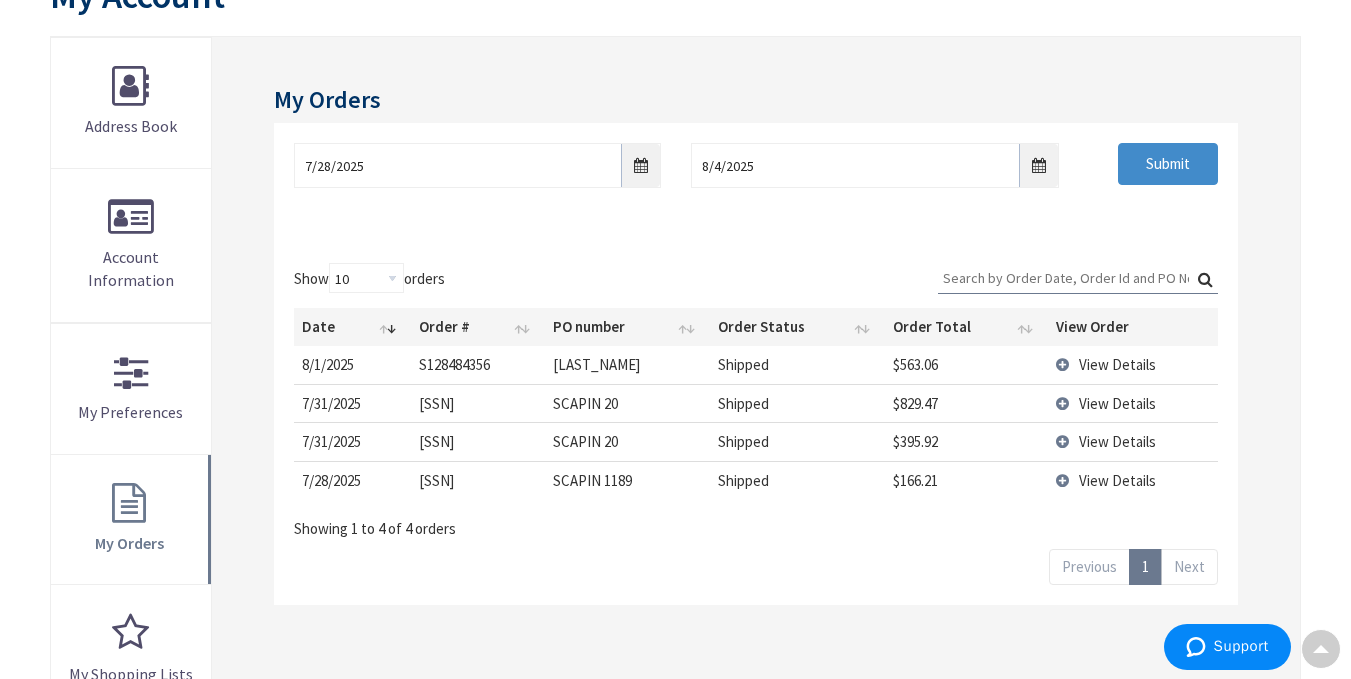 click on "View Details" at bounding box center (1132, 480) 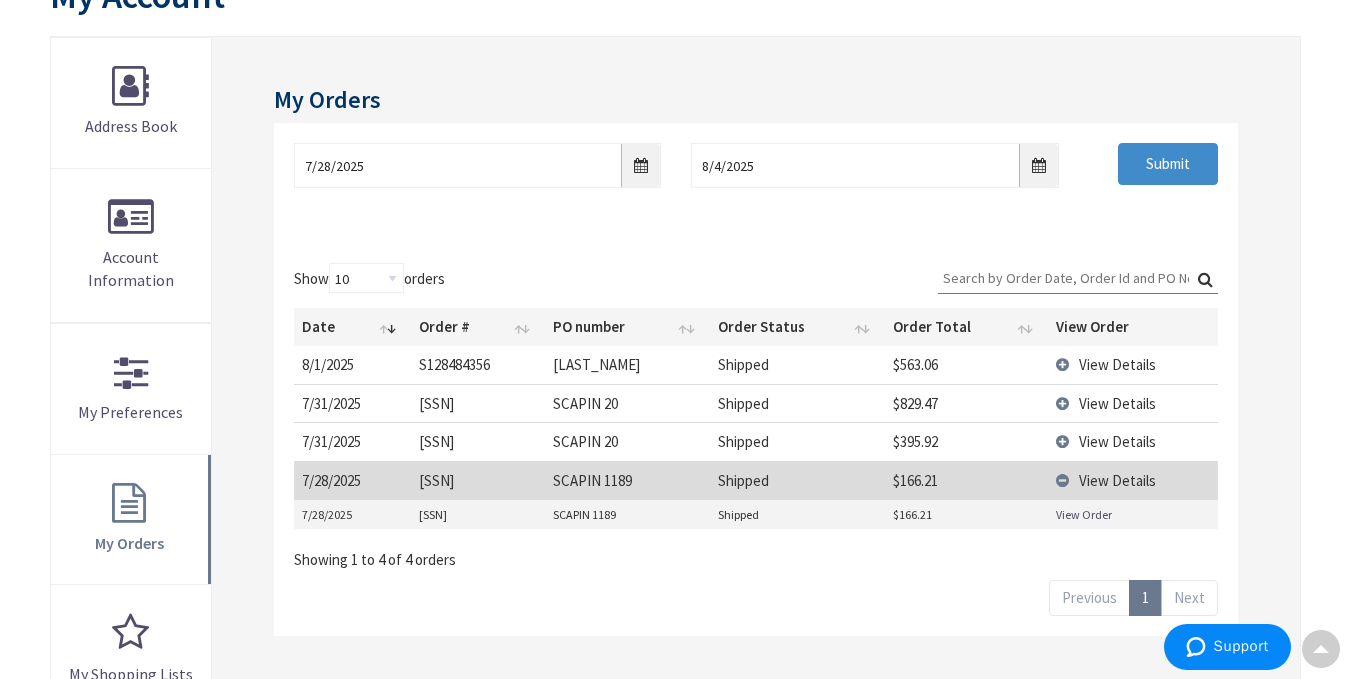 click on "View Order" at bounding box center [1084, 514] 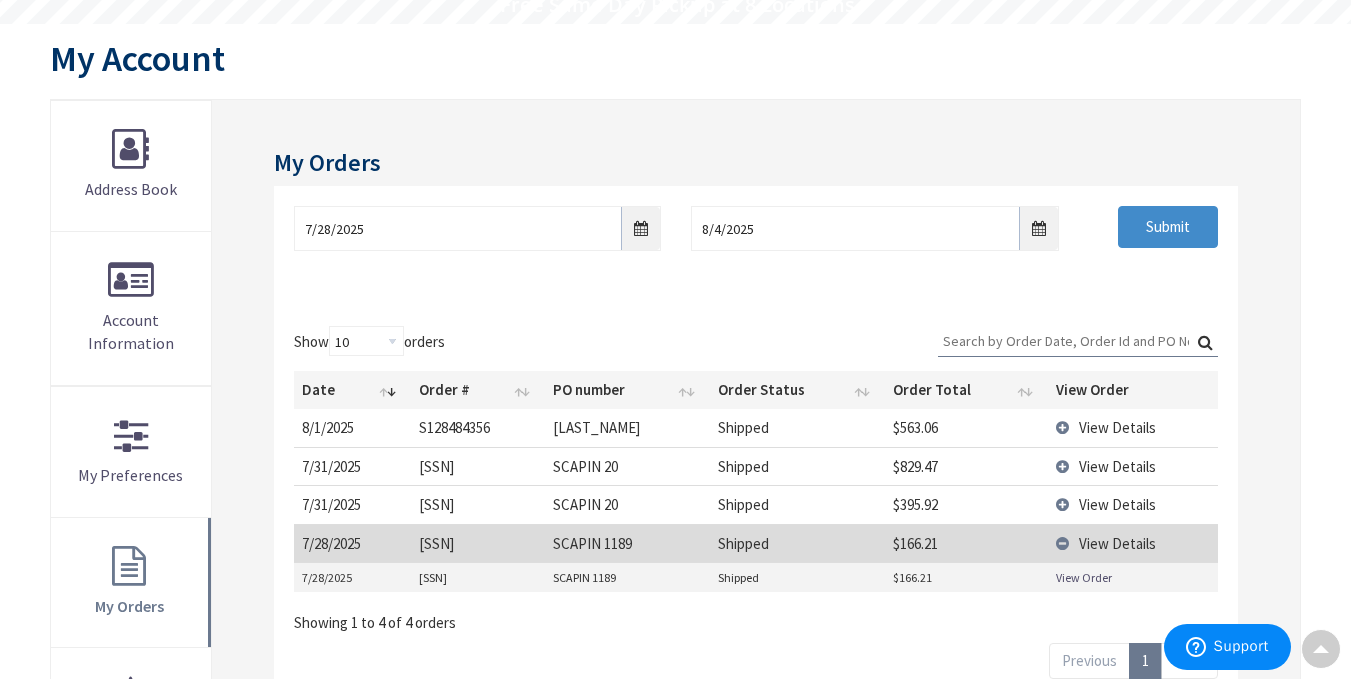 scroll, scrollTop: 180, scrollLeft: 0, axis: vertical 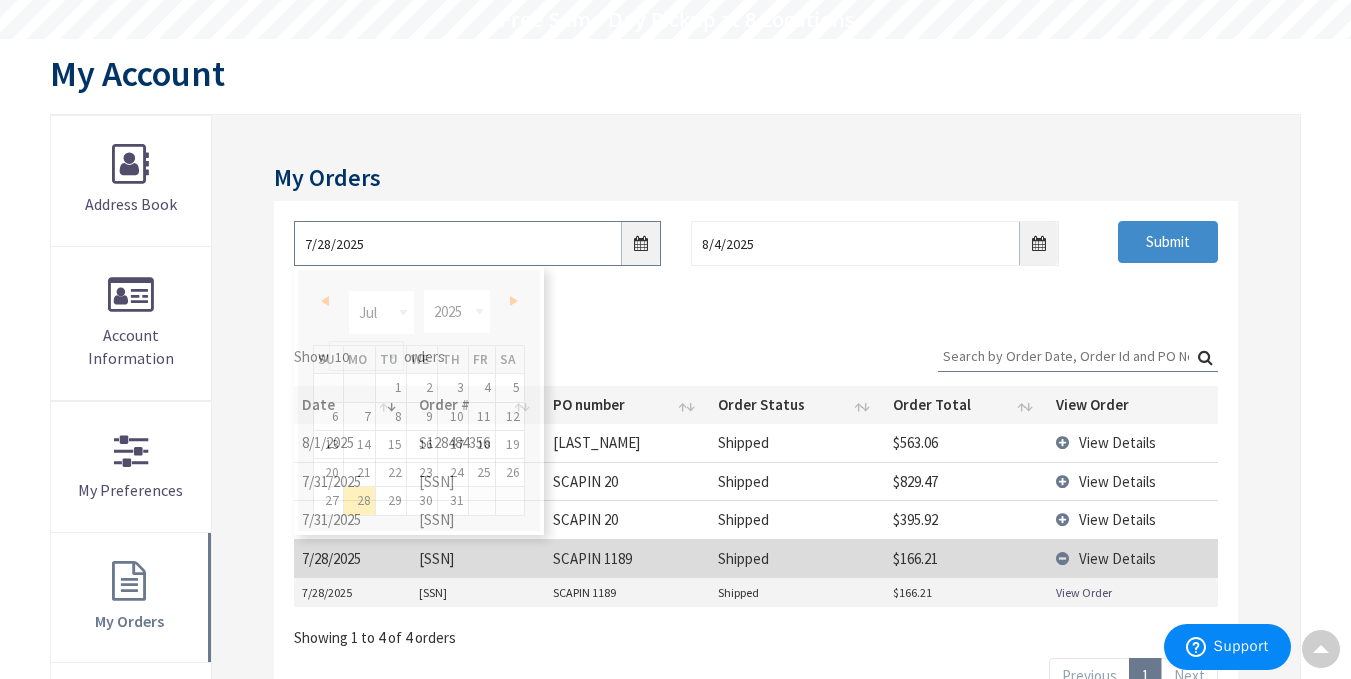 click on "7/28/2025" at bounding box center (477, 243) 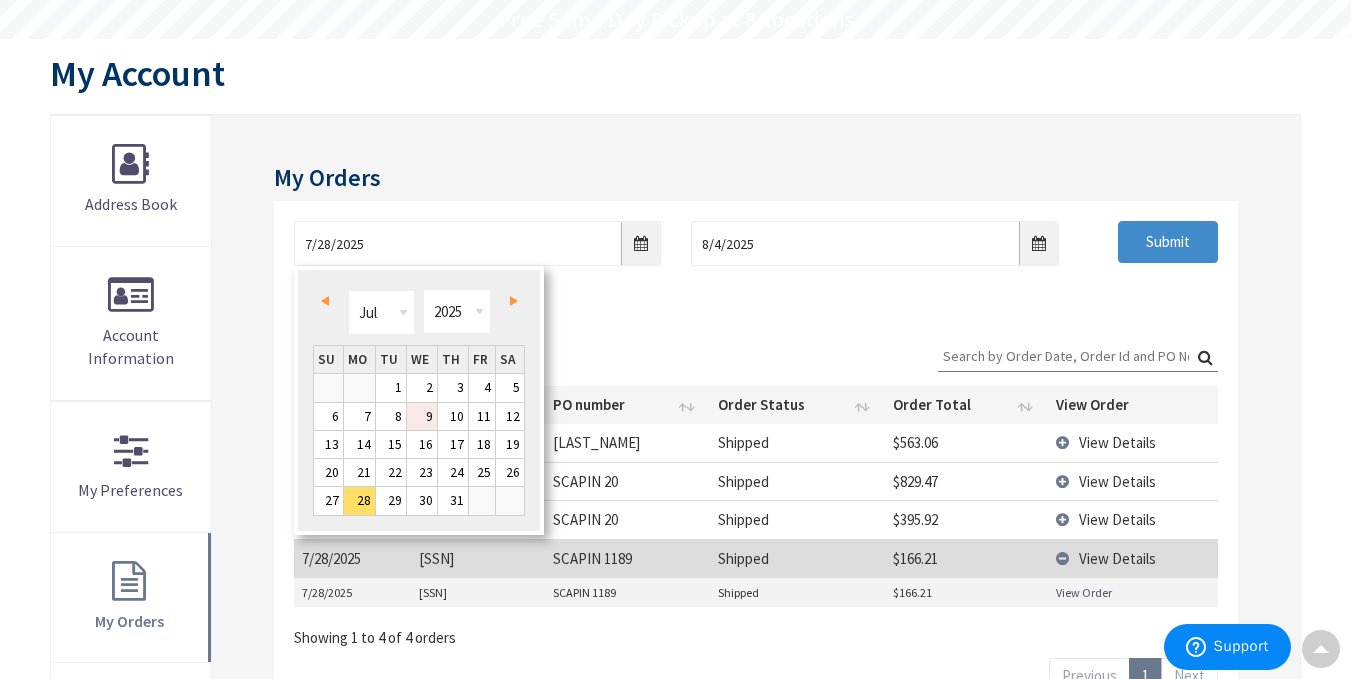 click on "9" at bounding box center [422, 416] 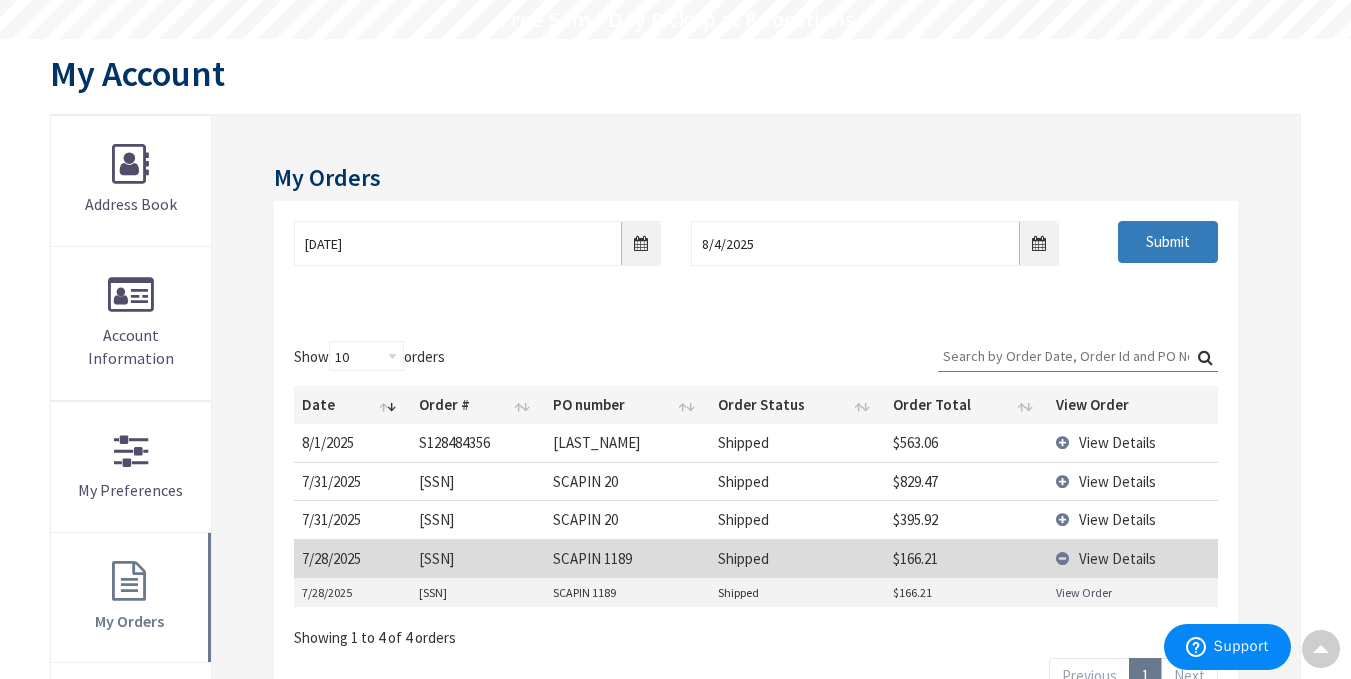 click on "Submit" at bounding box center [1168, 242] 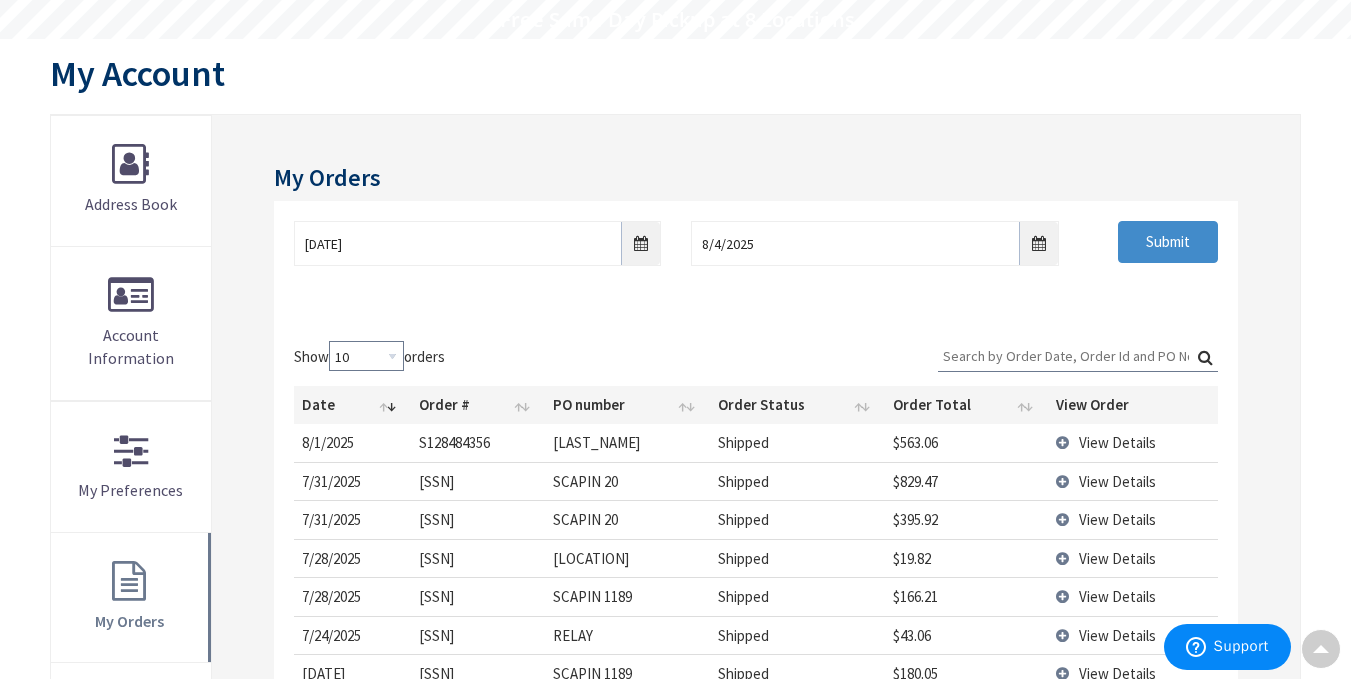click on "10 25 50 100" at bounding box center [366, 356] 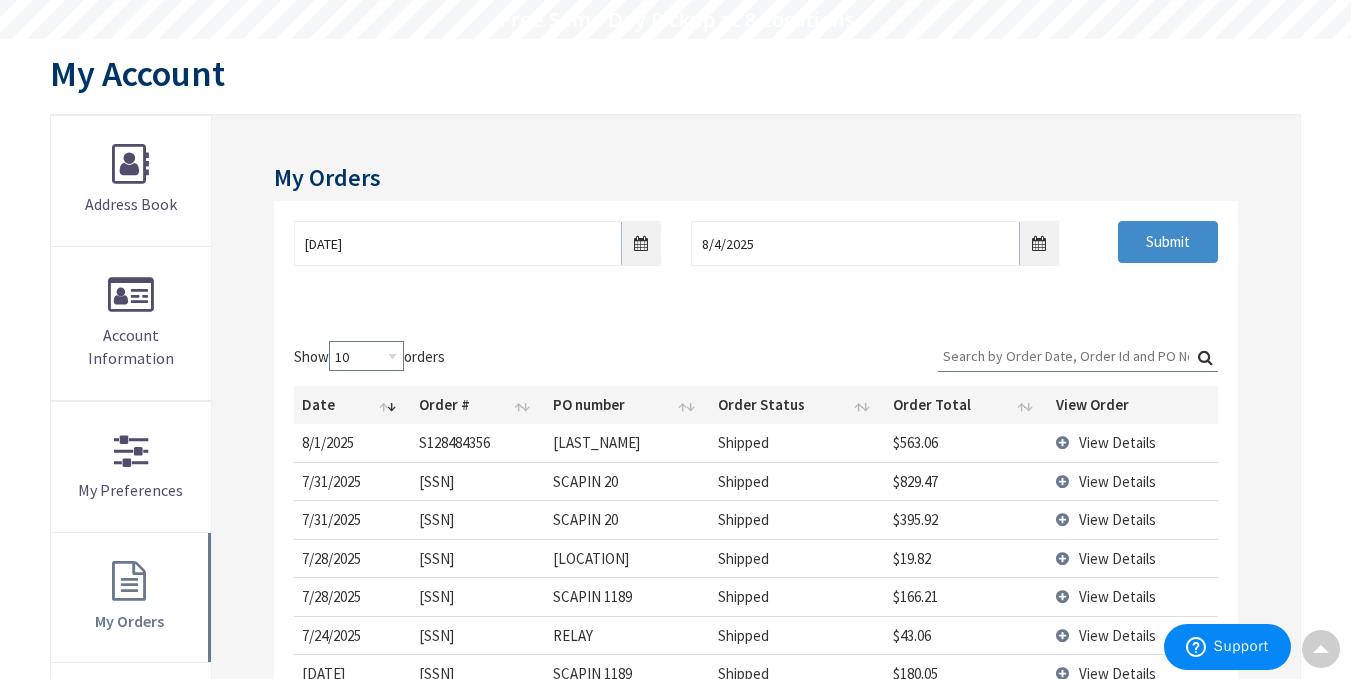 select on "50" 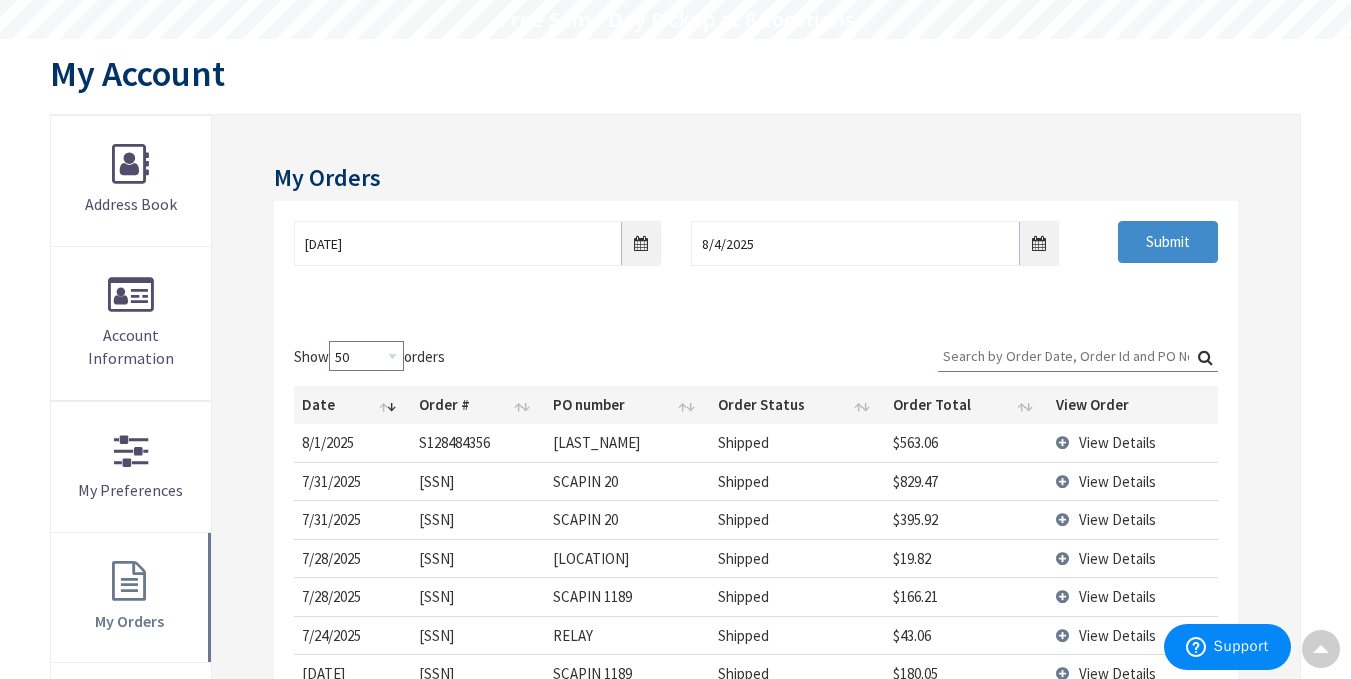 click on "10 25 50 100" at bounding box center [366, 356] 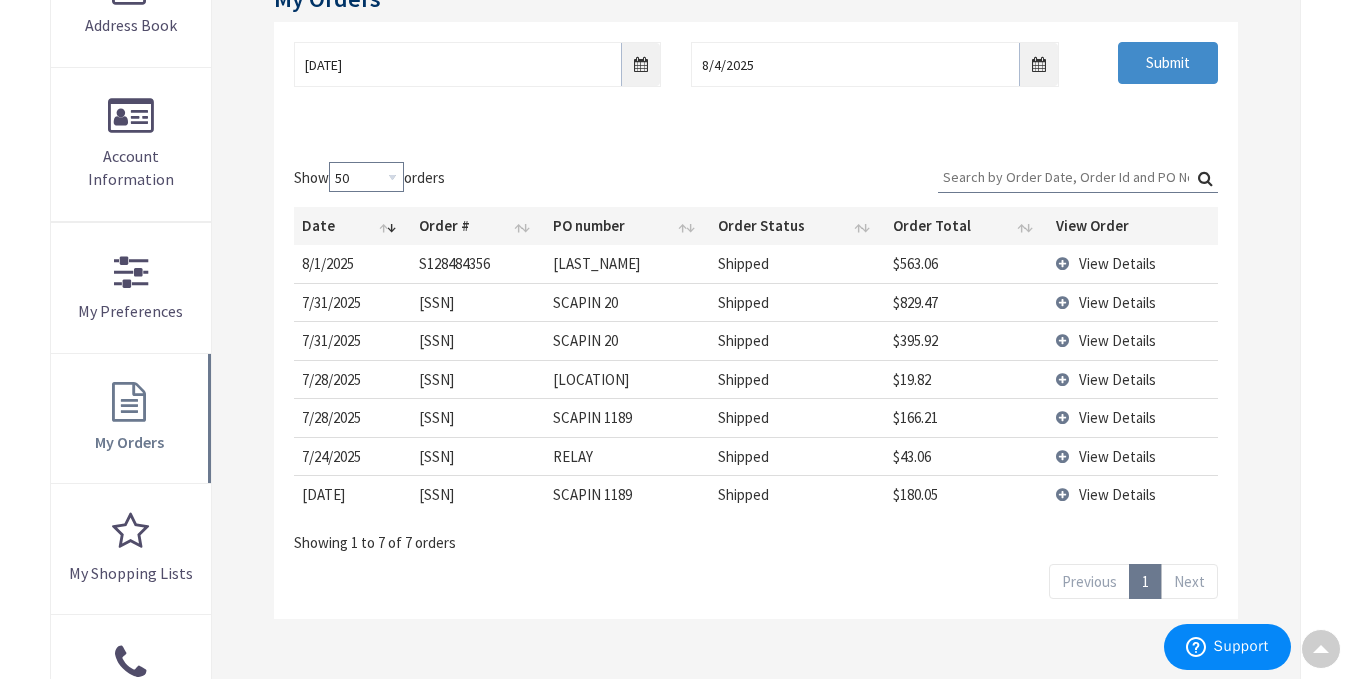 scroll, scrollTop: 360, scrollLeft: 0, axis: vertical 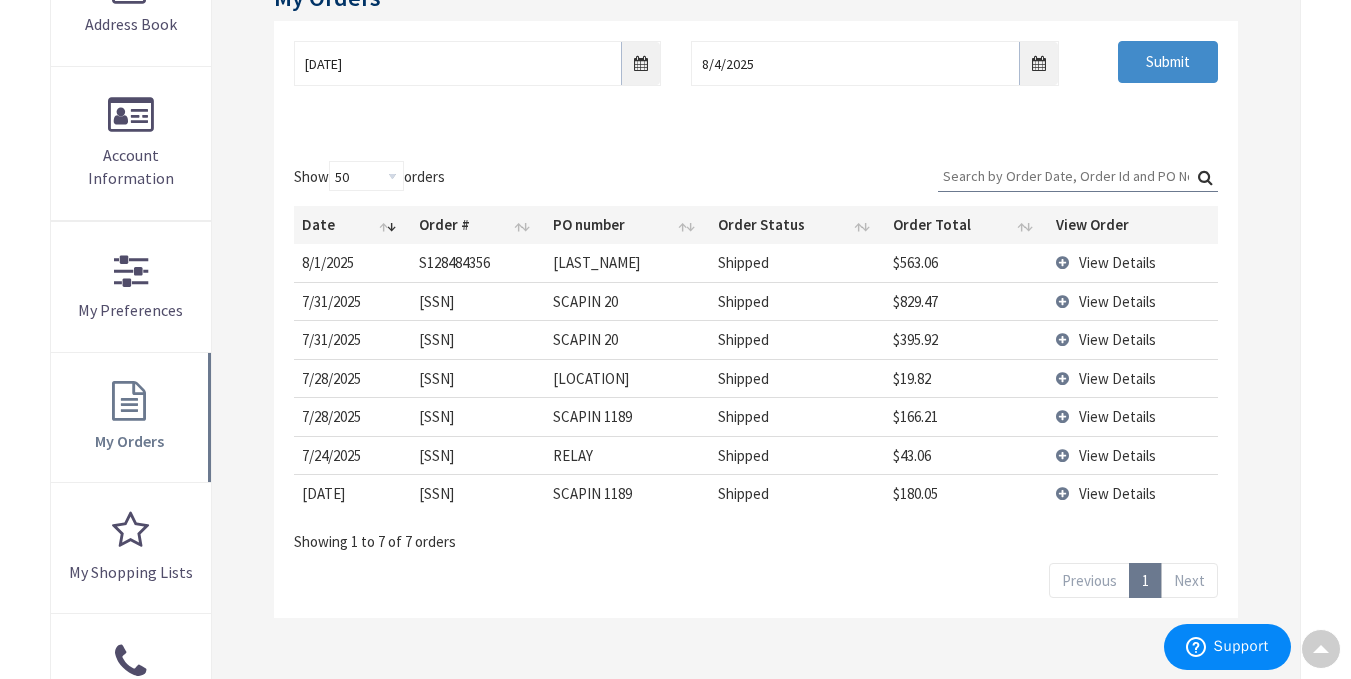 click on "View Details" at bounding box center [1132, 455] 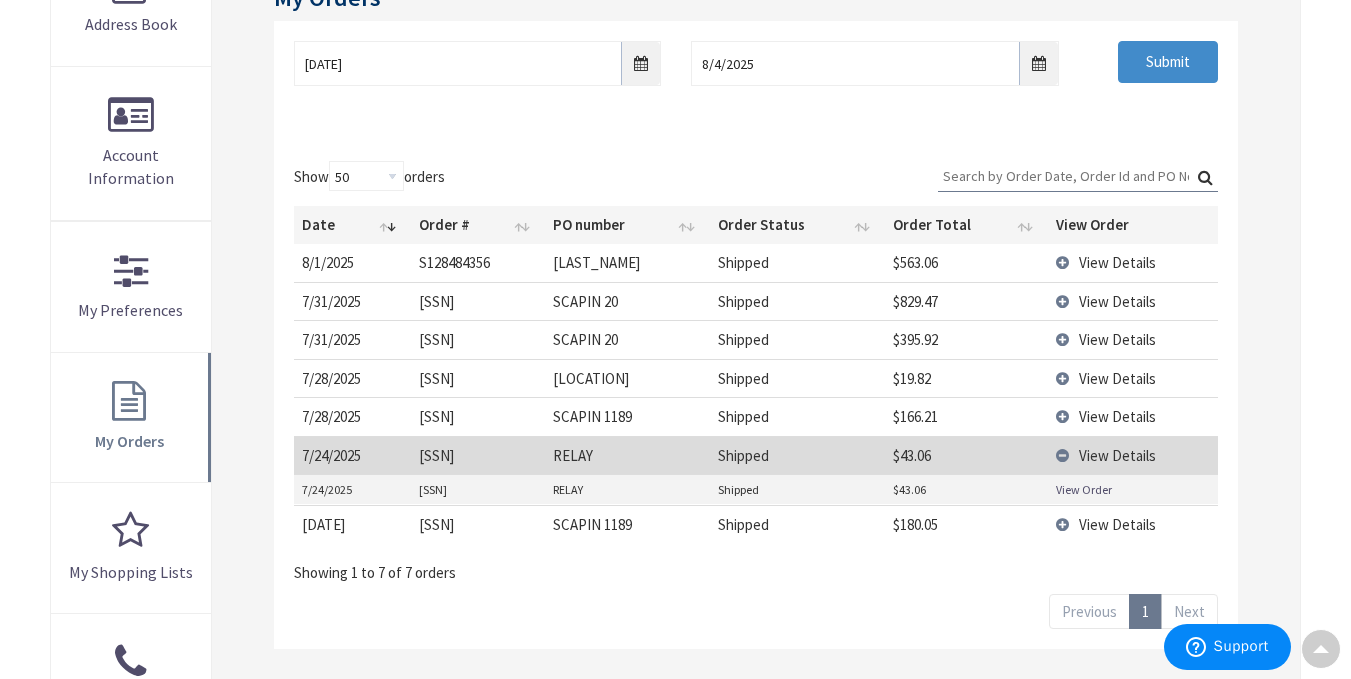 click on "View Order" at bounding box center (1084, 489) 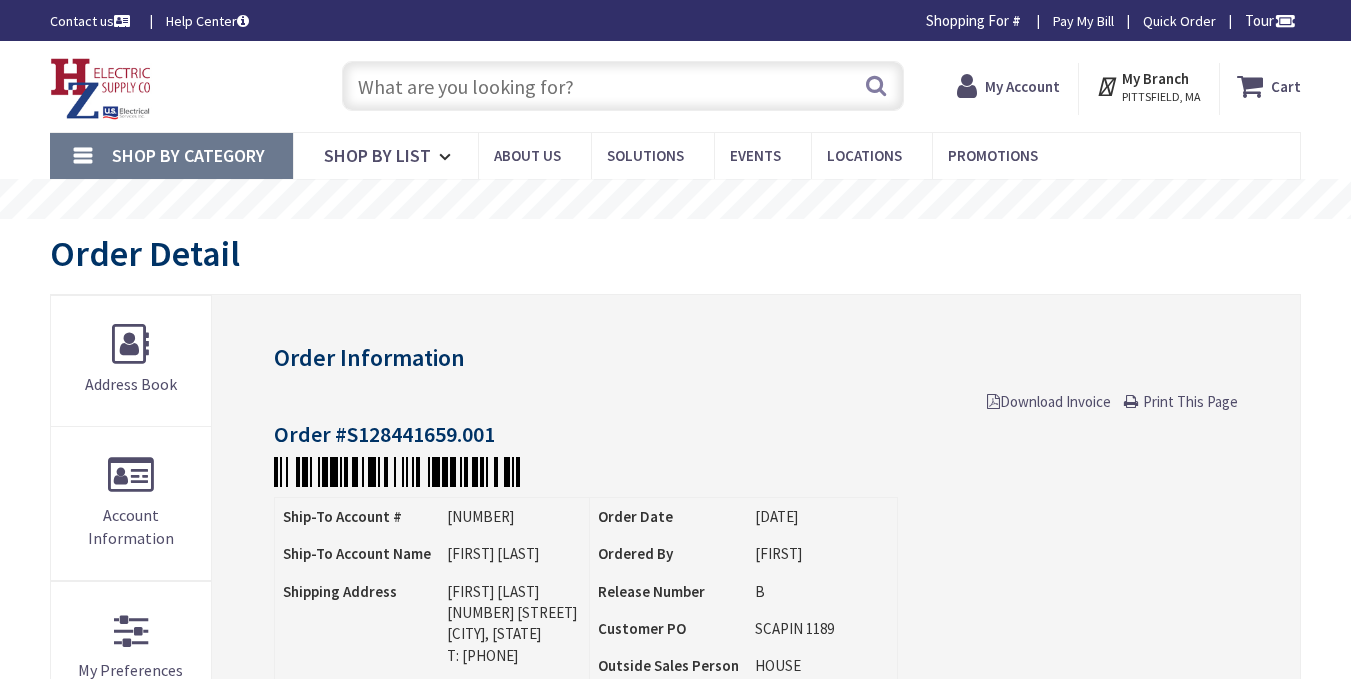 scroll, scrollTop: 0, scrollLeft: 0, axis: both 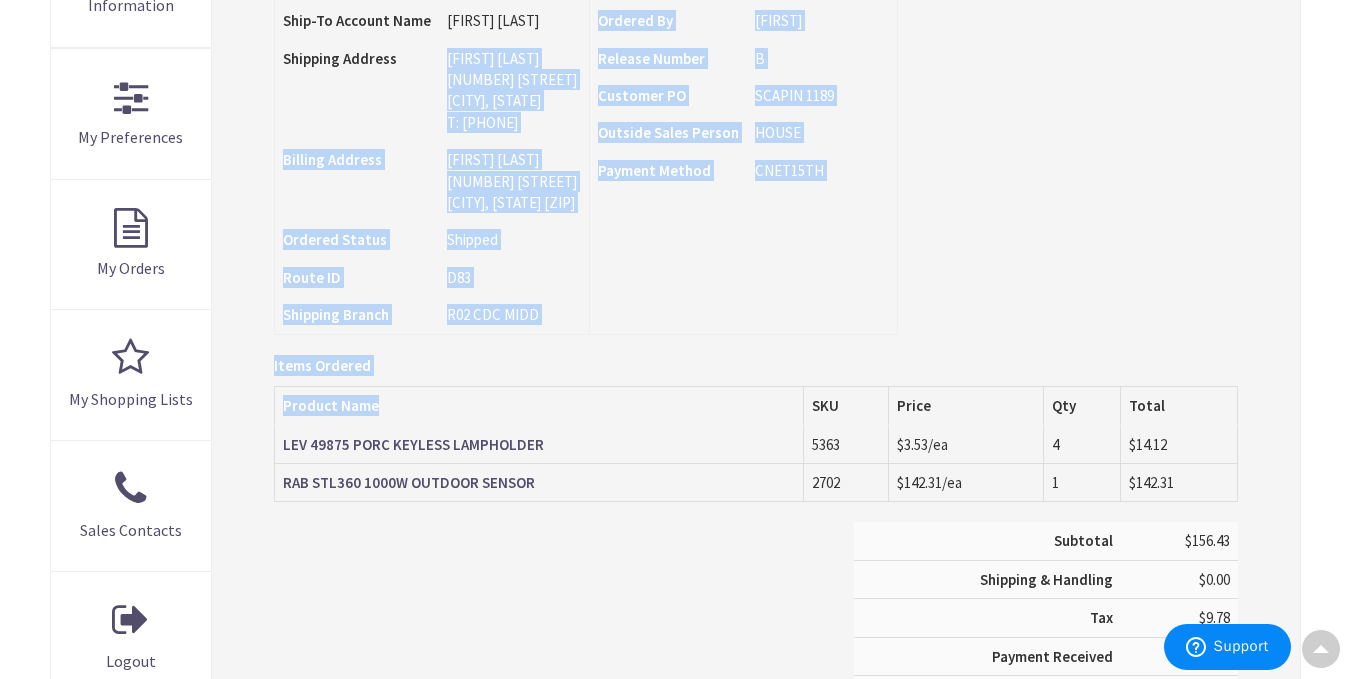 drag, startPoint x: 576, startPoint y: 400, endPoint x: 426, endPoint y: -87, distance: 509.57727 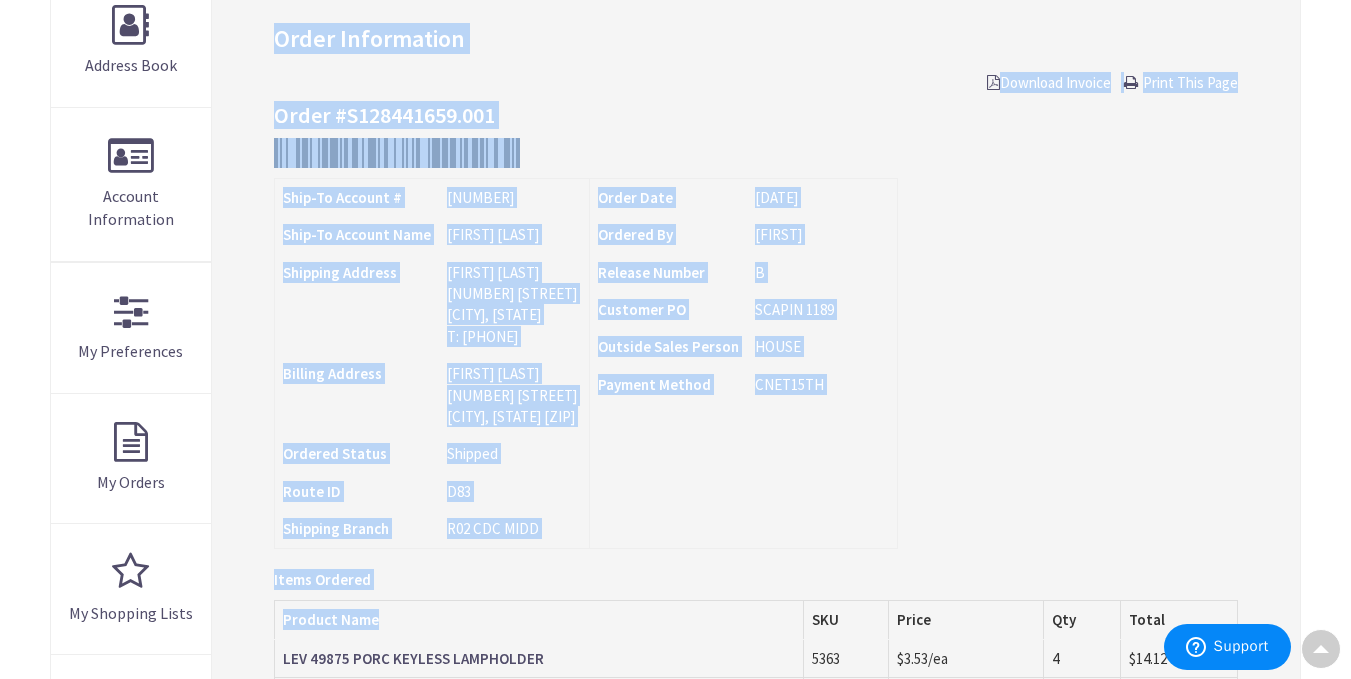 click on "Order Information
Download Invoice
Print This Page
Order #S128441659.001
Ship-To Account #
[NUMBER]
Ship-To Account Name
[FIRST] [LAST]
Shipping Address
[FIRST] [LAST]" at bounding box center (756, 487) 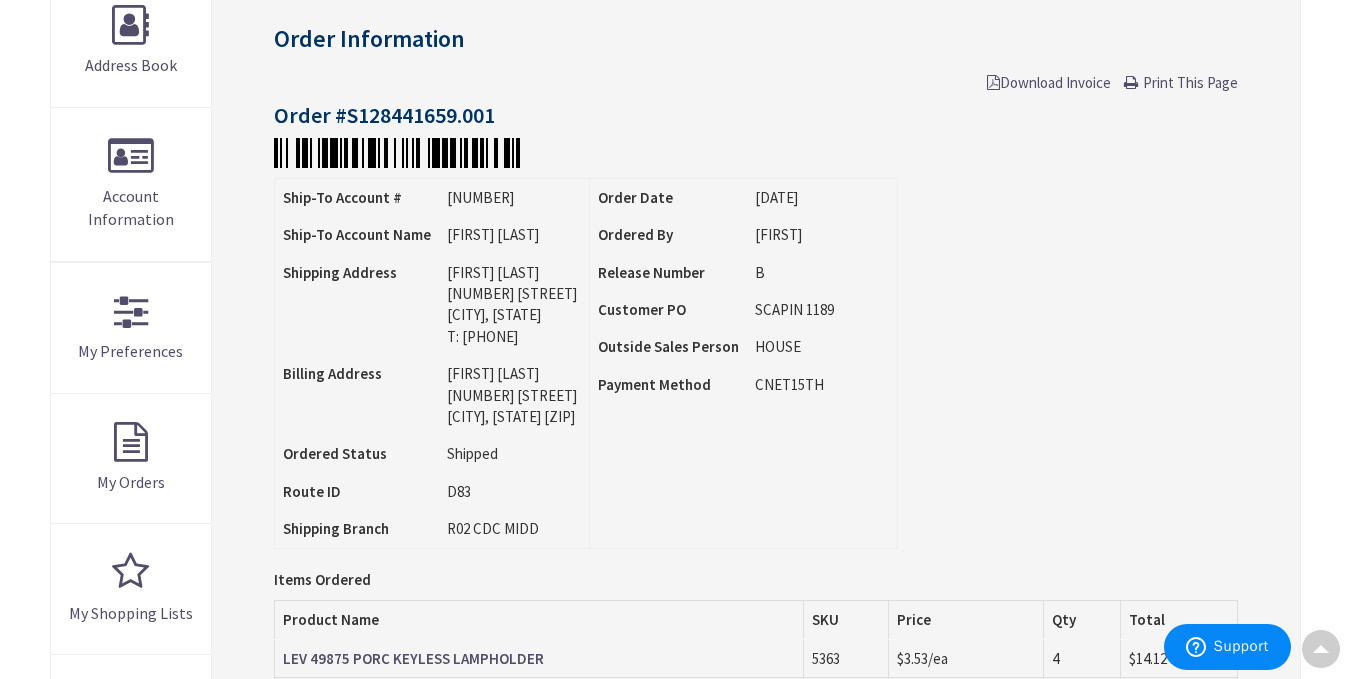 scroll, scrollTop: 0, scrollLeft: 0, axis: both 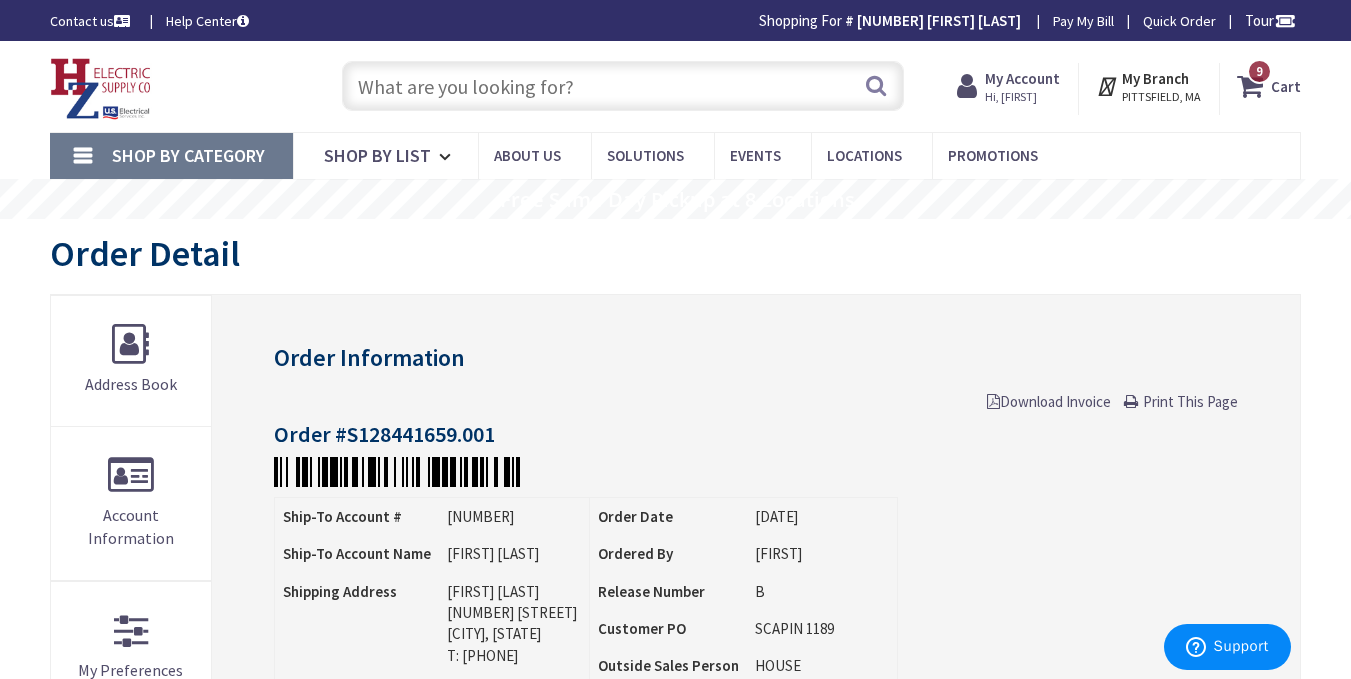 click at bounding box center [623, 86] 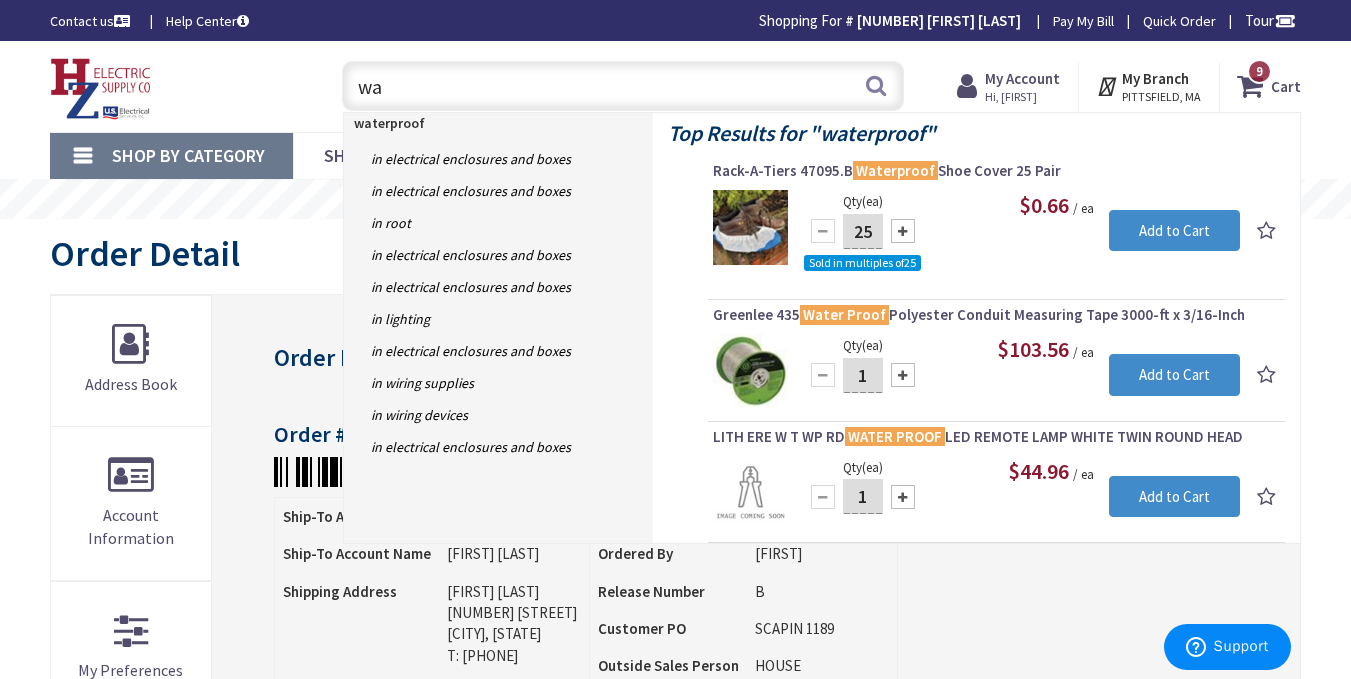 type on "w" 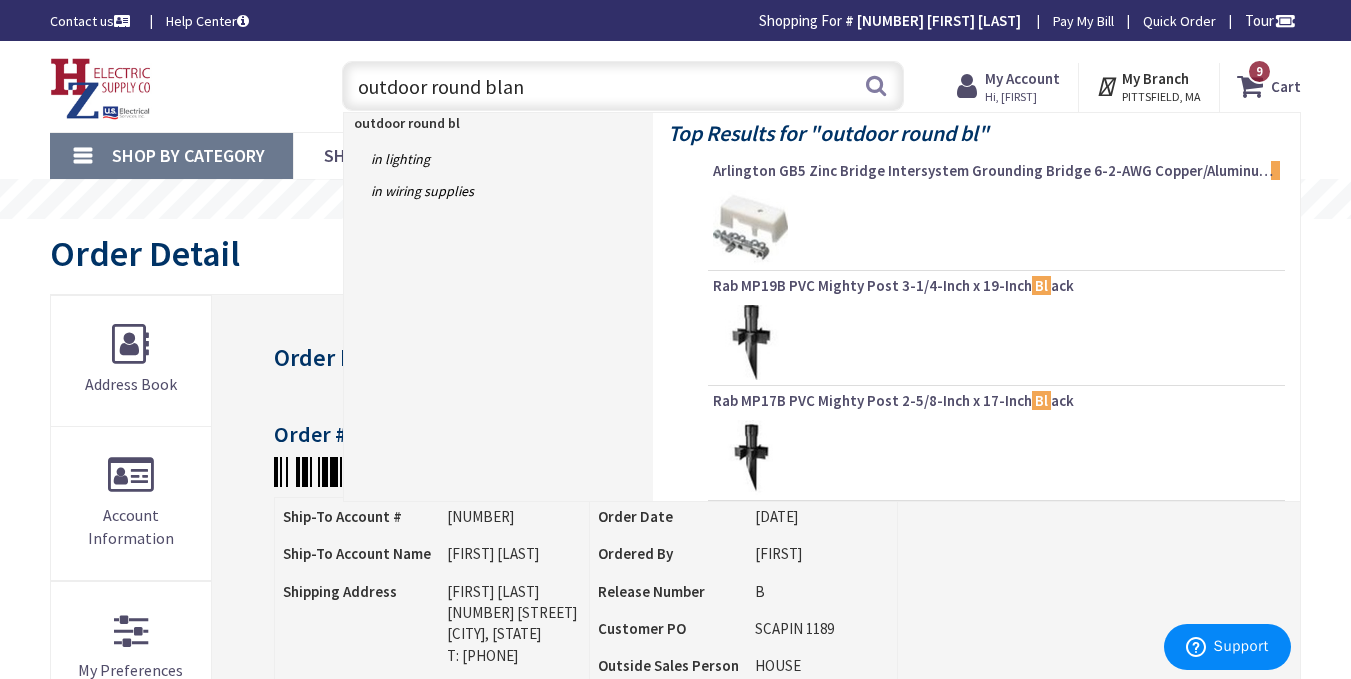 type on "outdoor round blank" 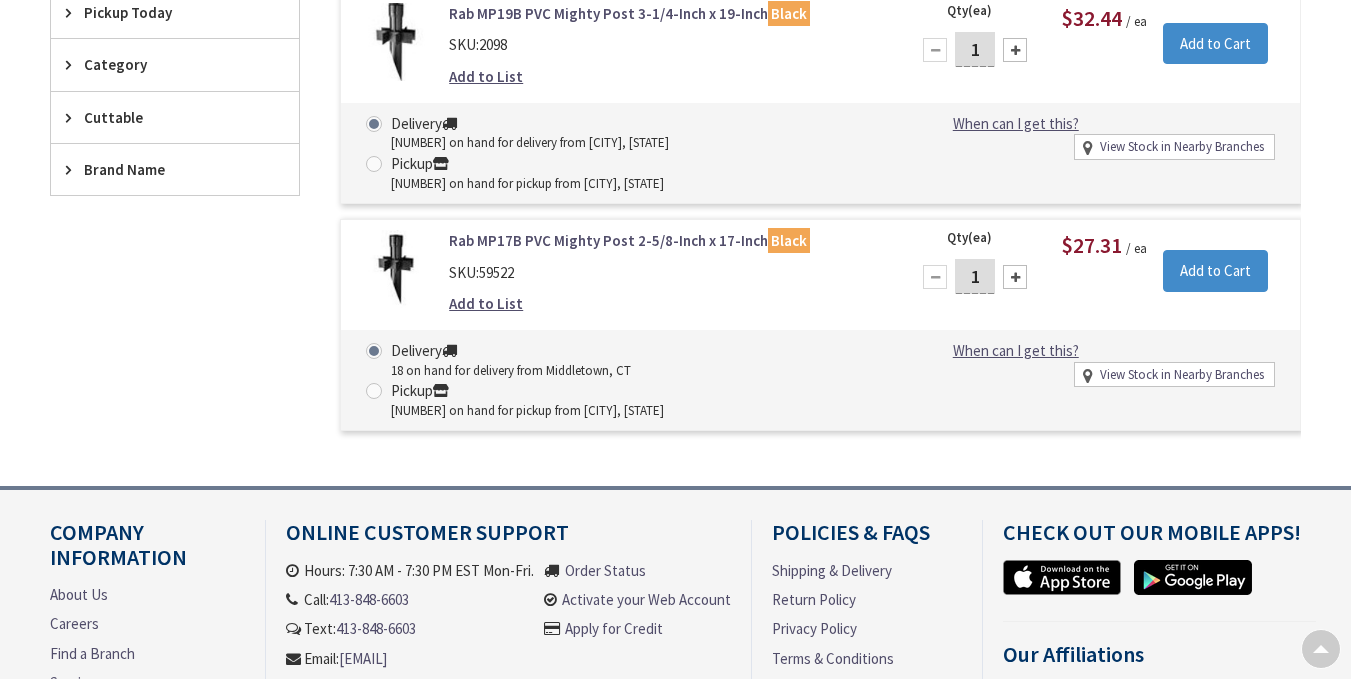 scroll, scrollTop: 0, scrollLeft: 0, axis: both 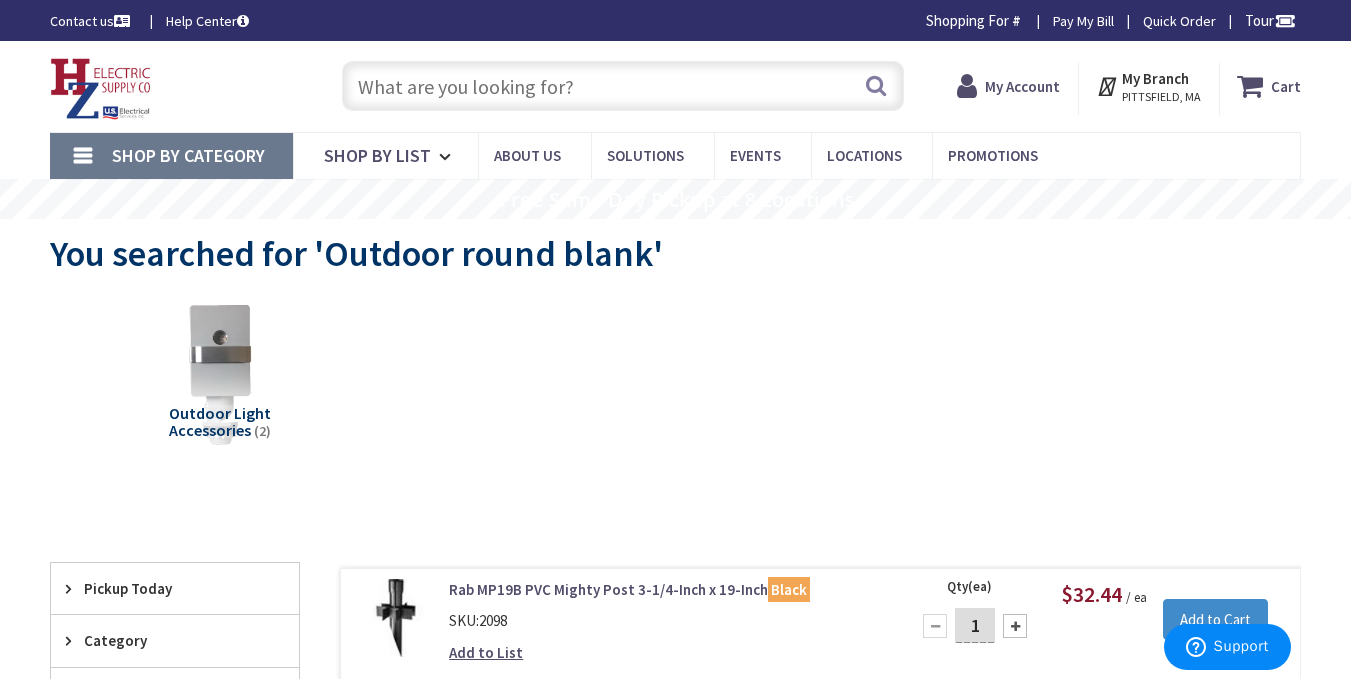 click at bounding box center (623, 86) 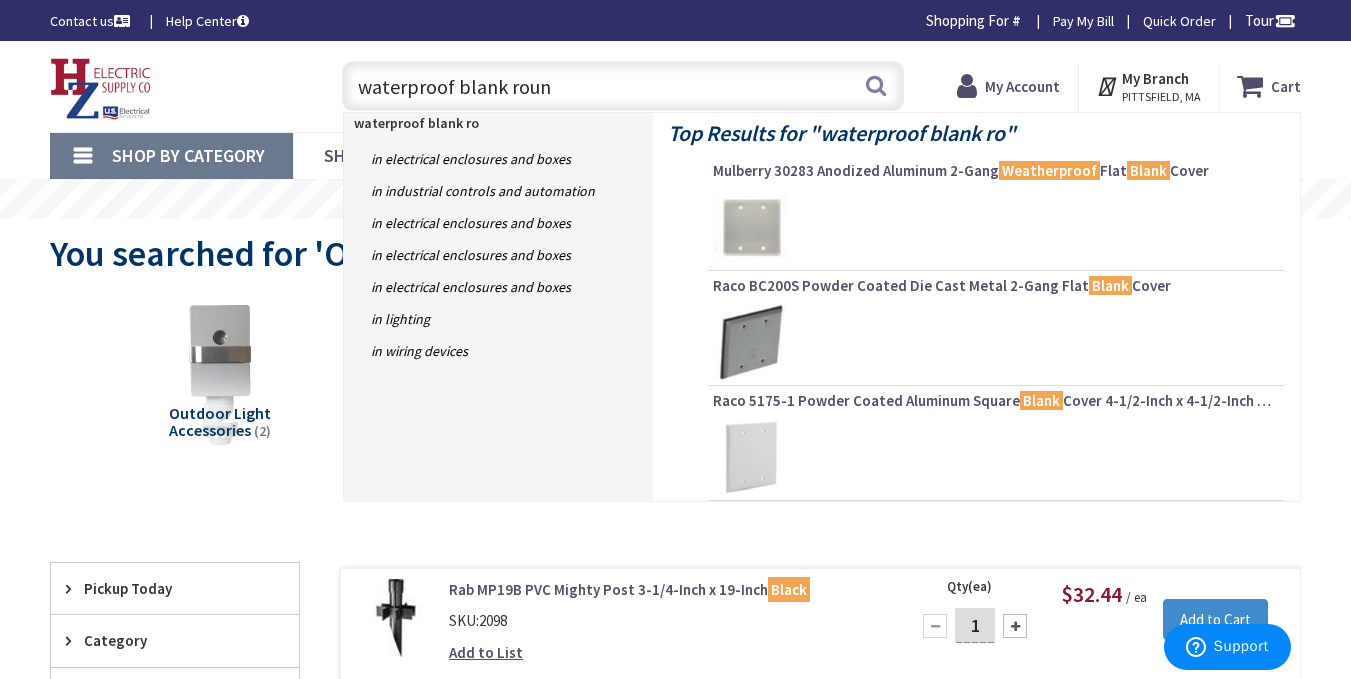 type on "waterproof blank round" 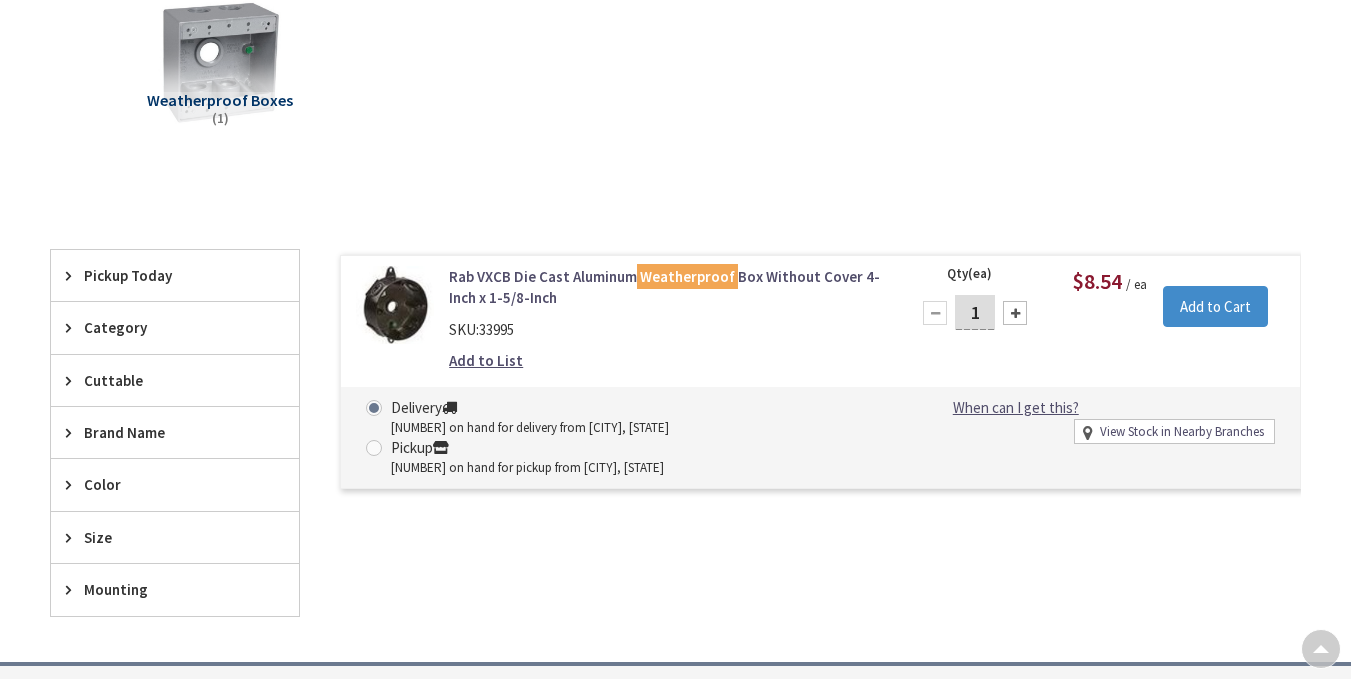 scroll, scrollTop: 313, scrollLeft: 0, axis: vertical 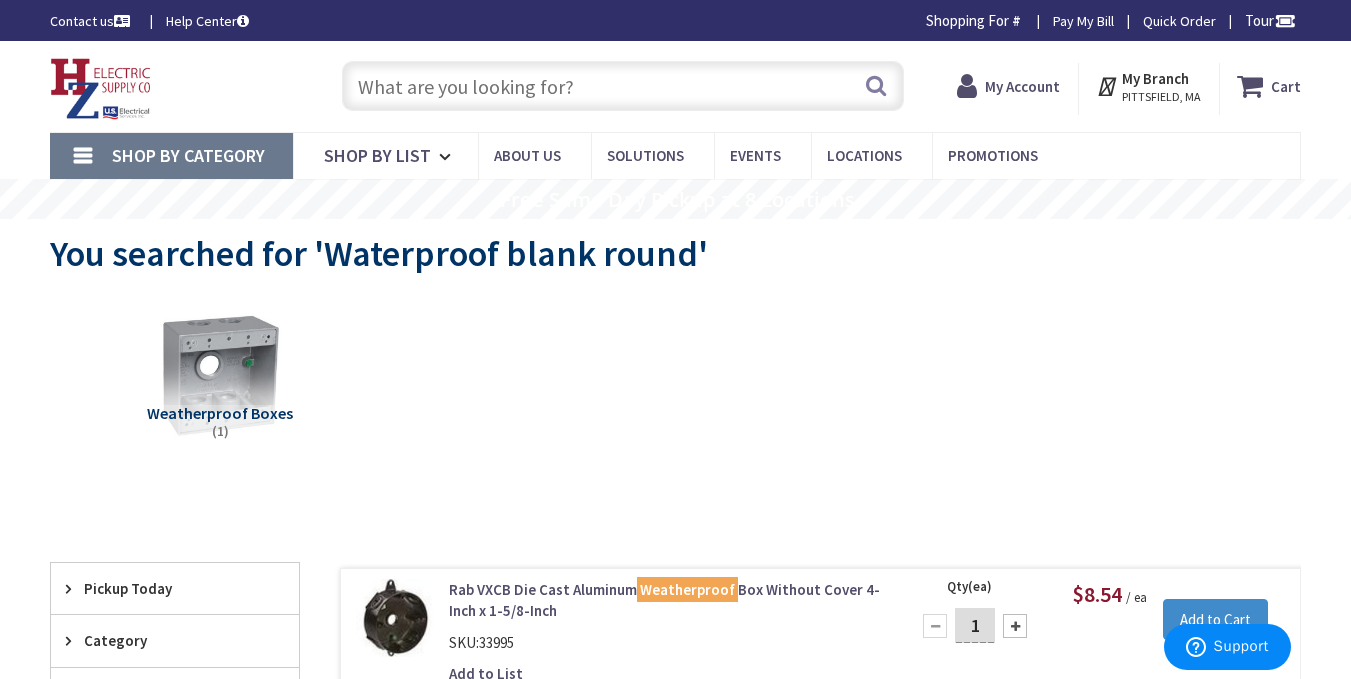click at bounding box center [623, 86] 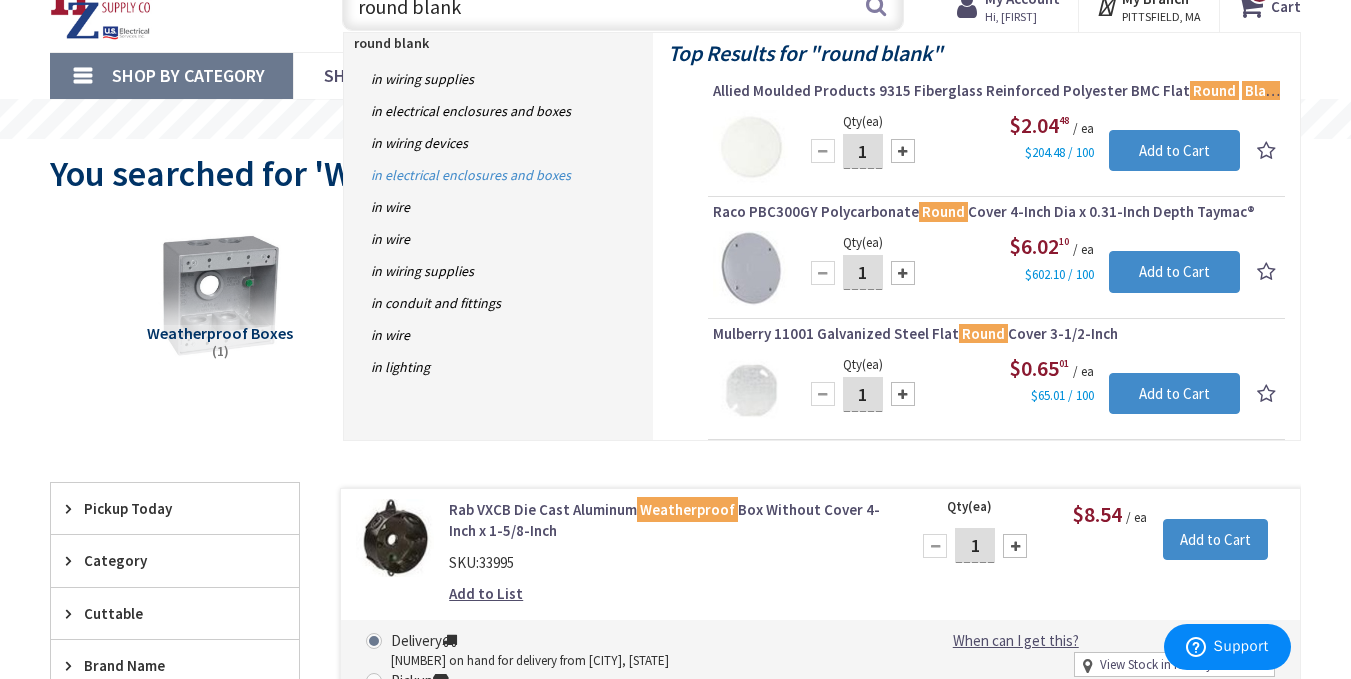 scroll, scrollTop: 0, scrollLeft: 0, axis: both 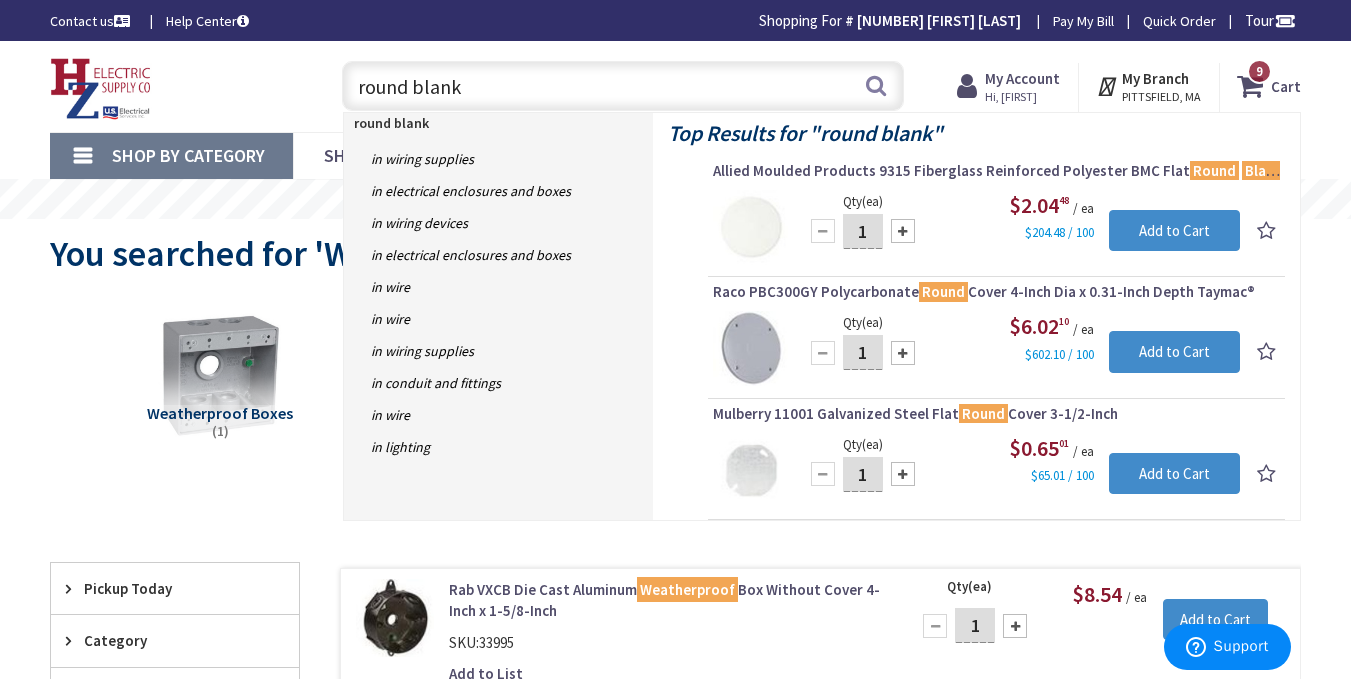 click on "round blank" at bounding box center [623, 86] 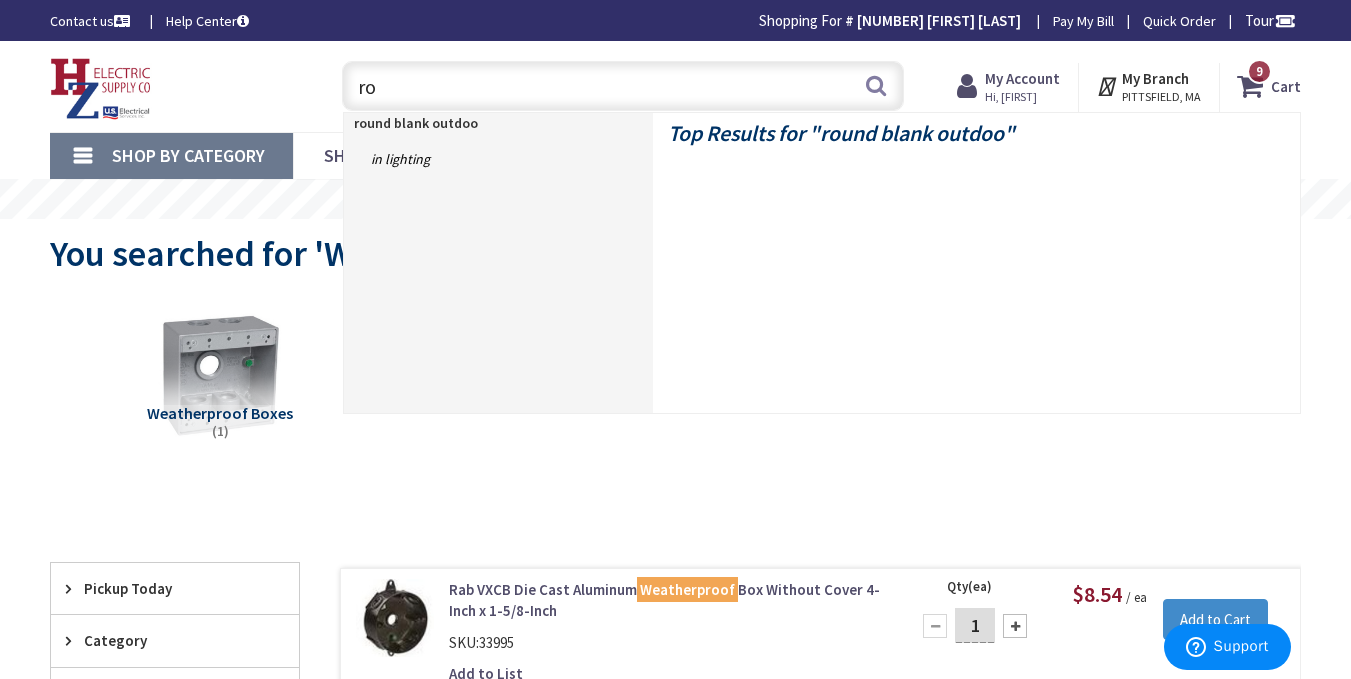 type on "r" 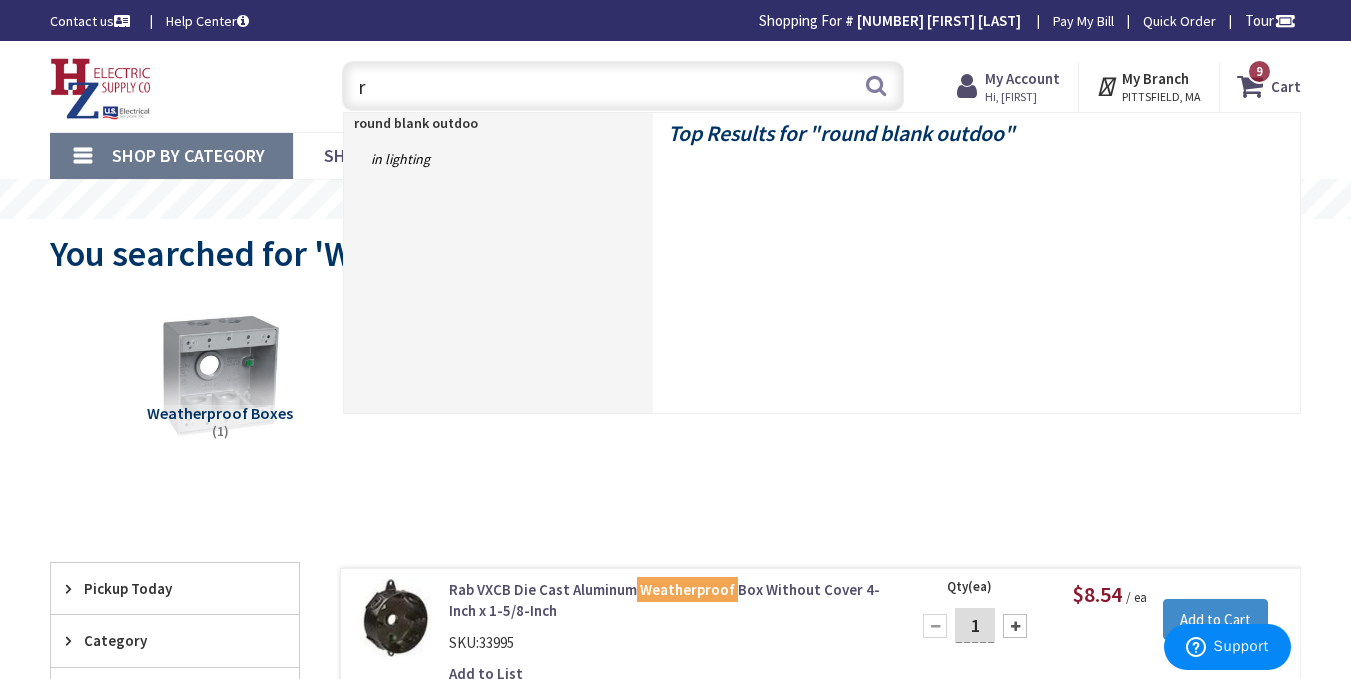 type 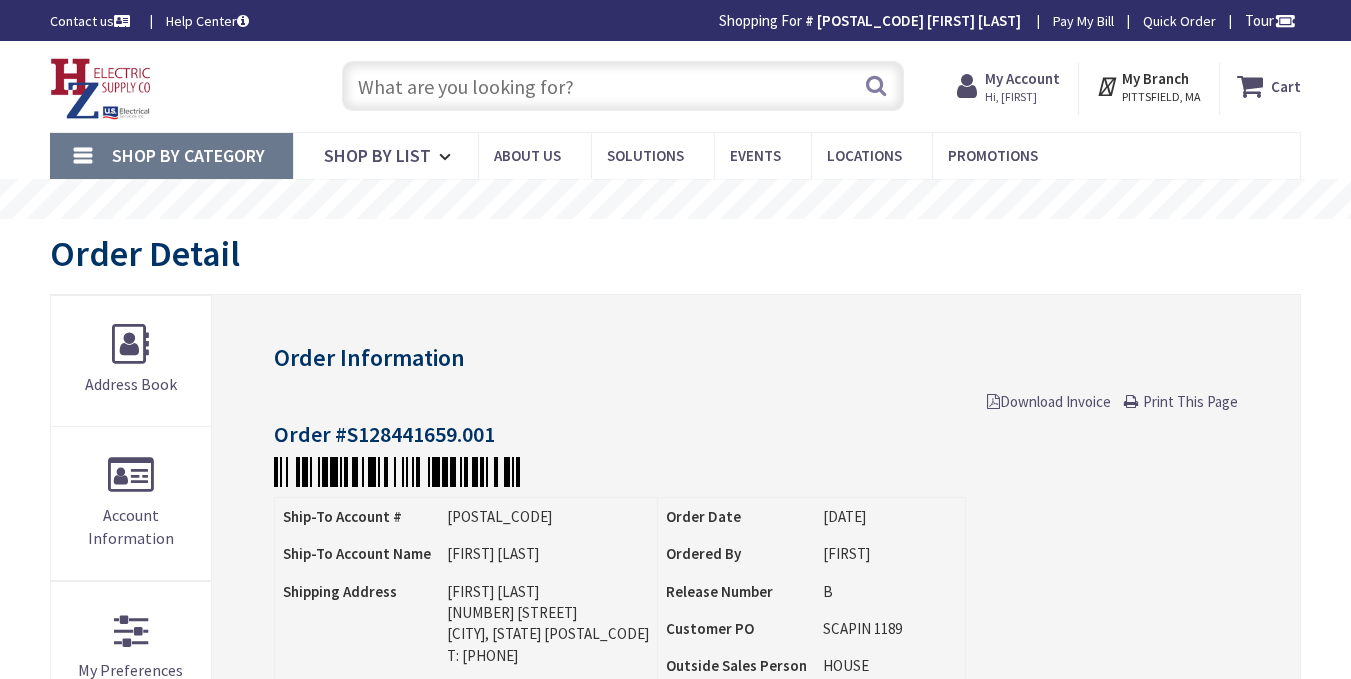 scroll, scrollTop: 0, scrollLeft: 0, axis: both 